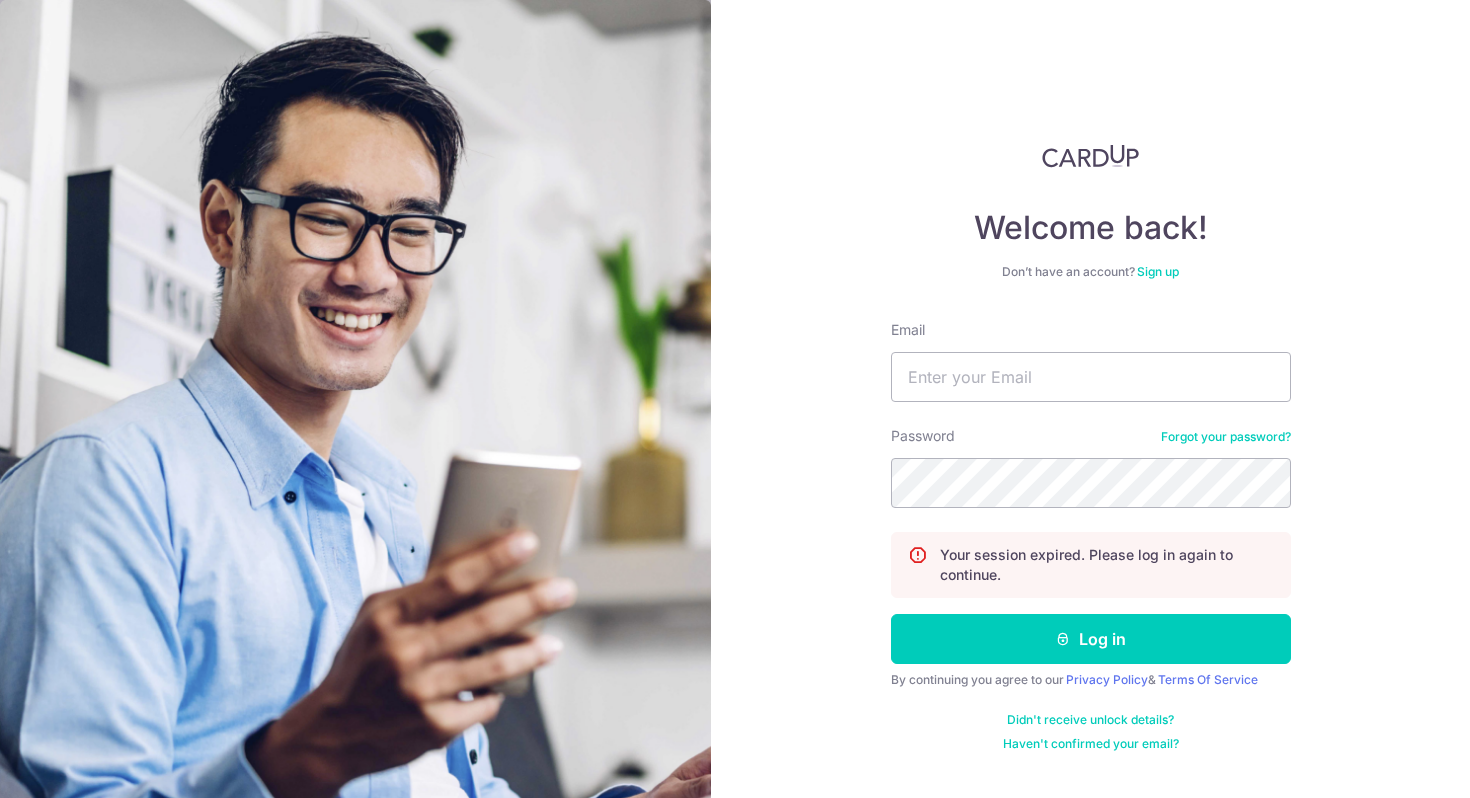 scroll, scrollTop: 0, scrollLeft: 0, axis: both 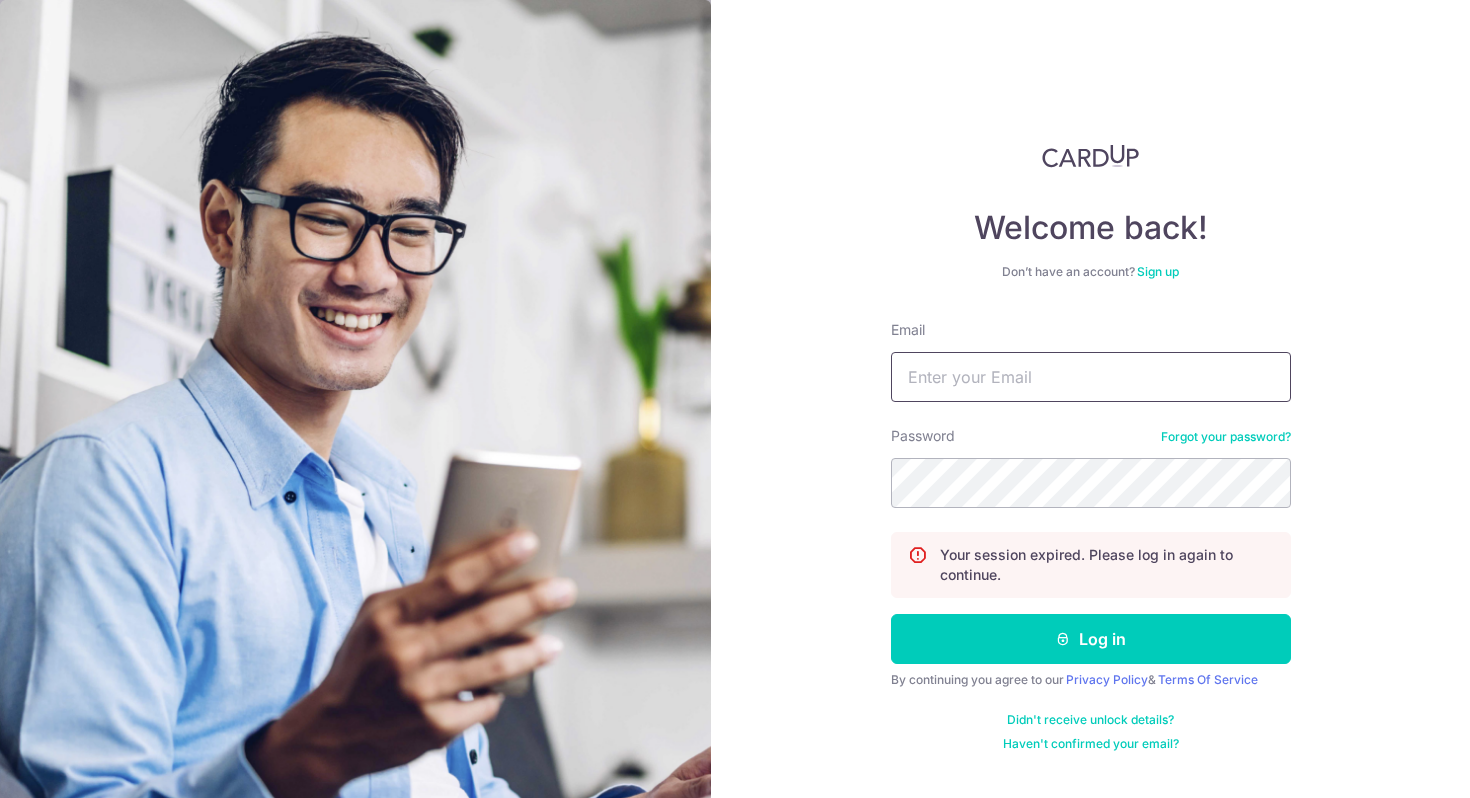 click on "Email" at bounding box center [1091, 377] 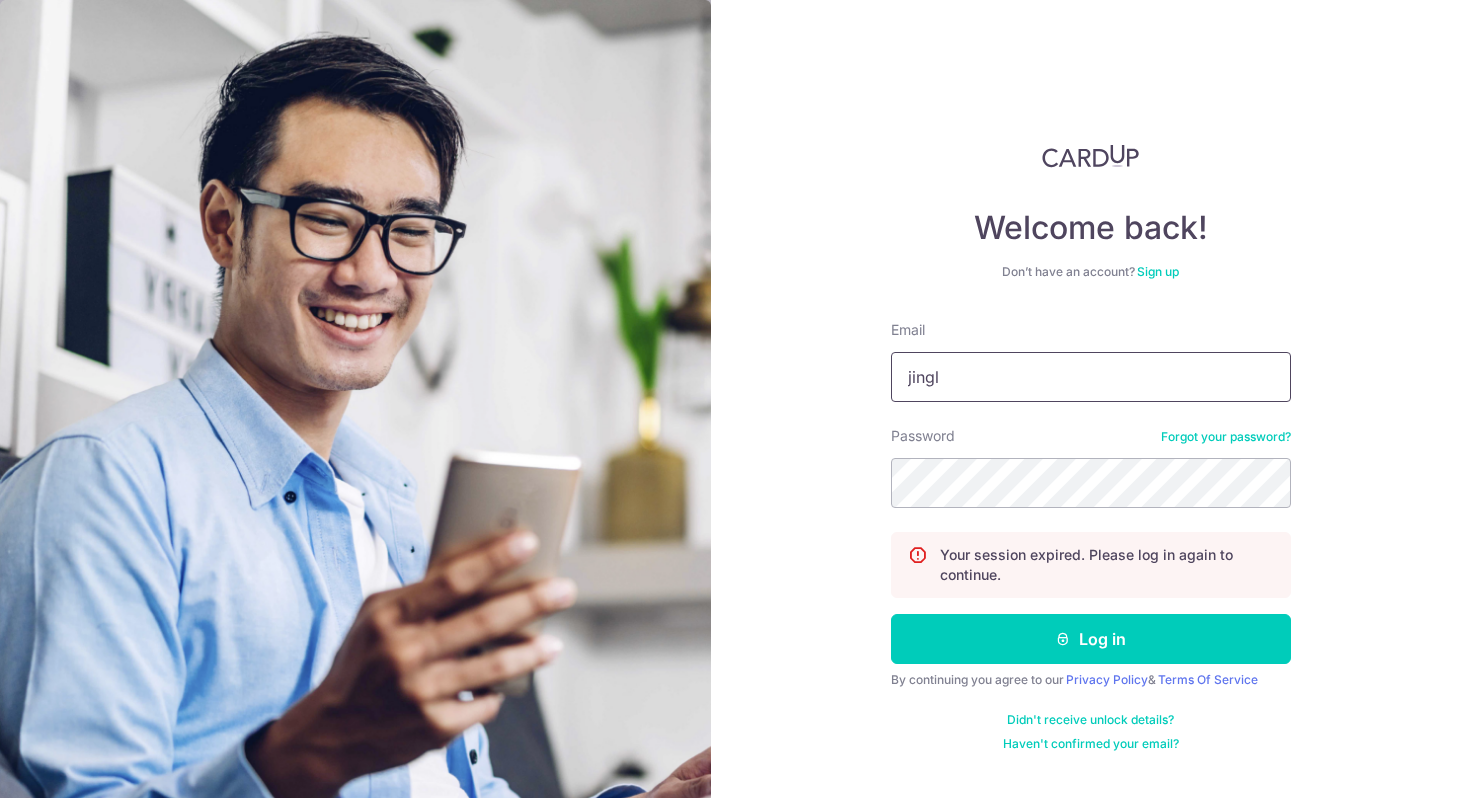type on "[EMAIL]" 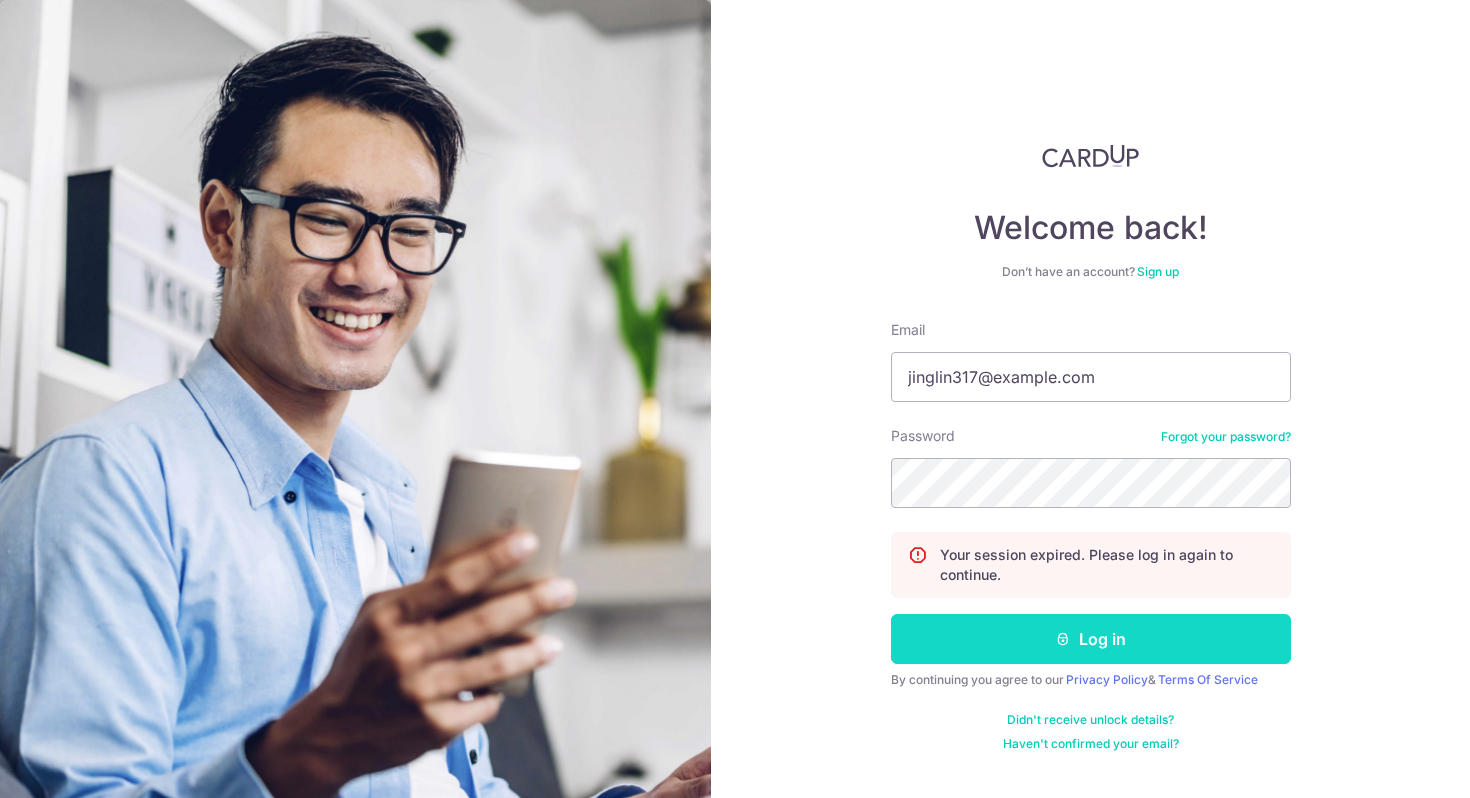 click on "Log in" at bounding box center [1091, 639] 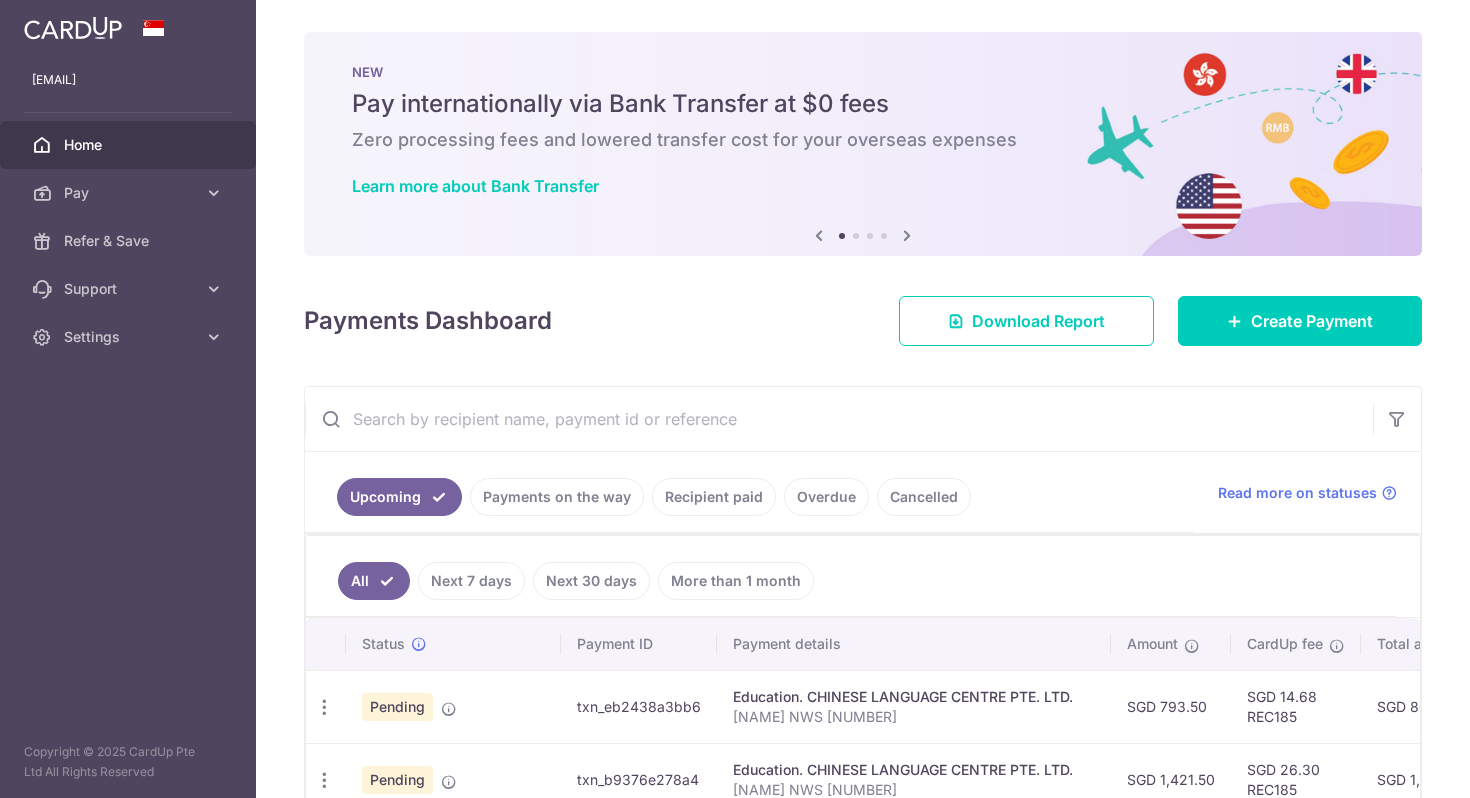 scroll, scrollTop: 0, scrollLeft: 0, axis: both 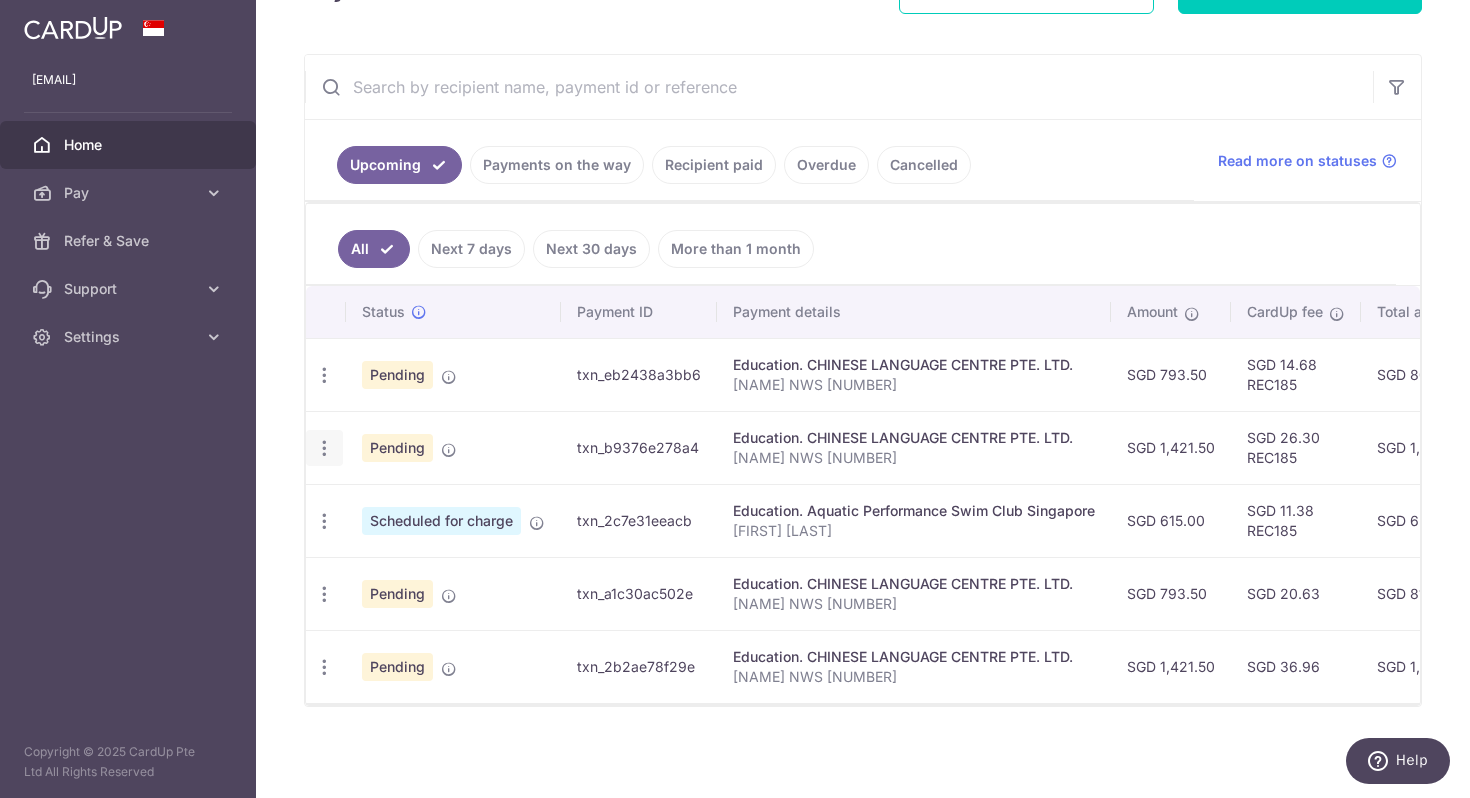 click at bounding box center [324, 375] 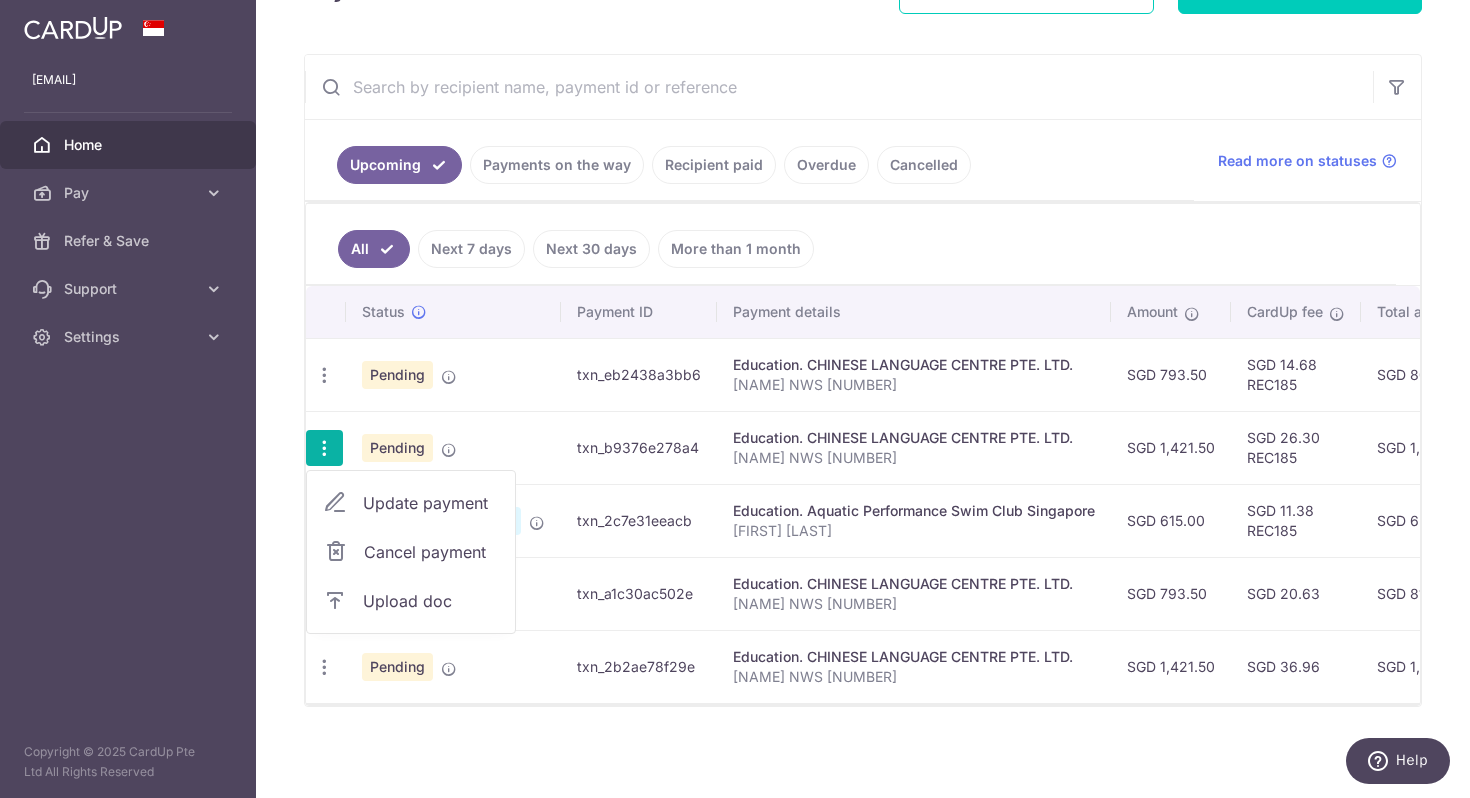 click on "Upload doc" at bounding box center [431, 601] 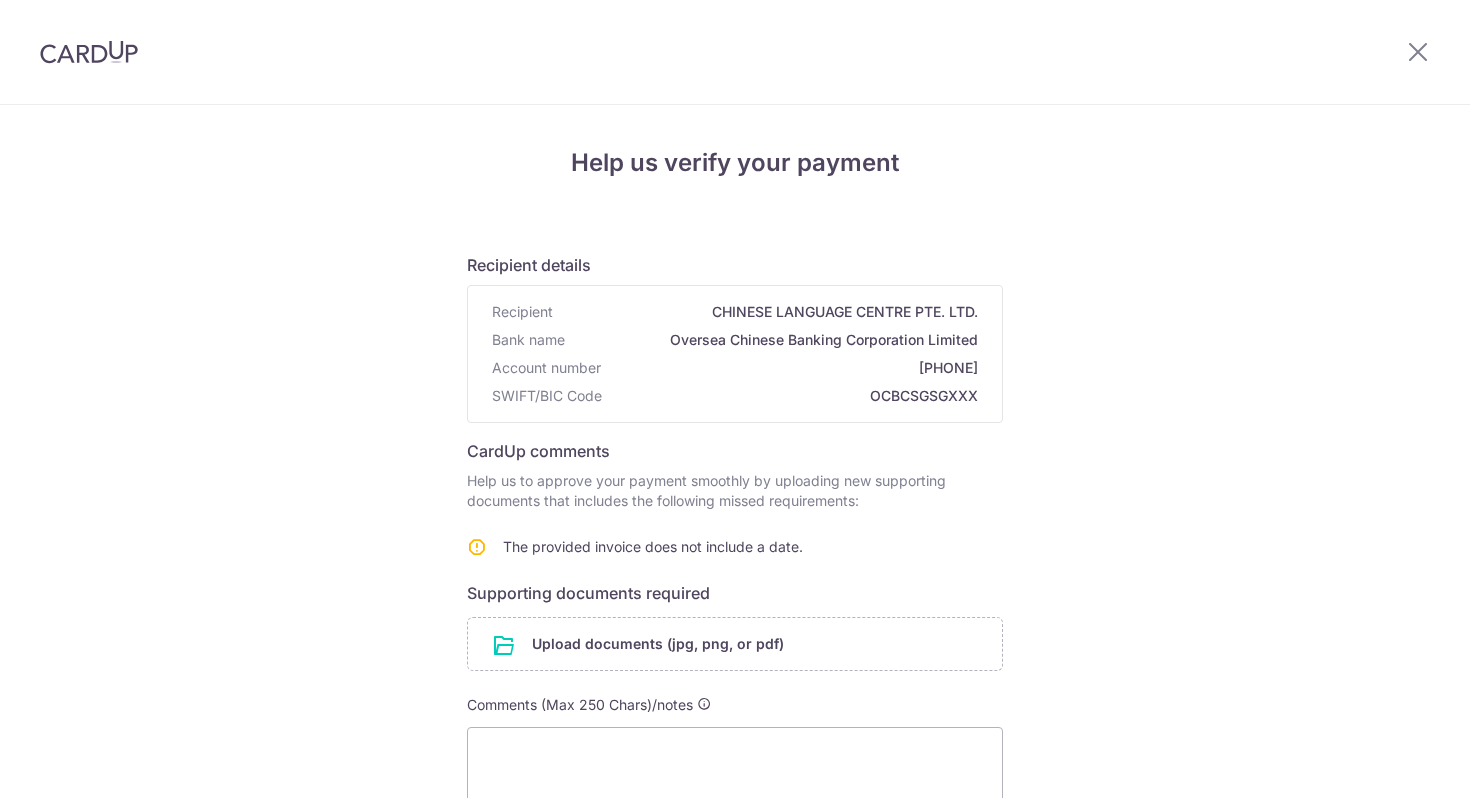 scroll, scrollTop: 0, scrollLeft: 0, axis: both 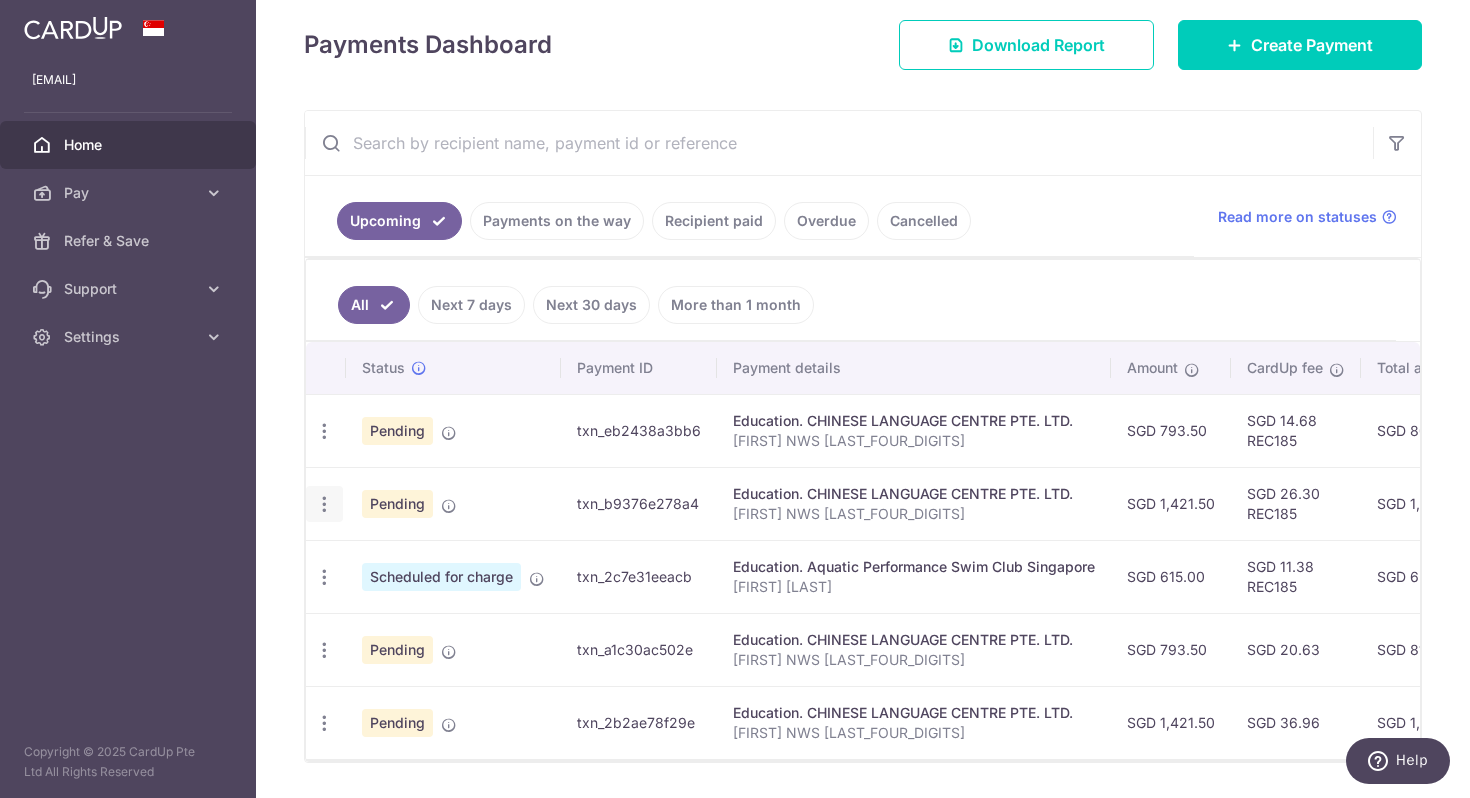 click at bounding box center [324, 431] 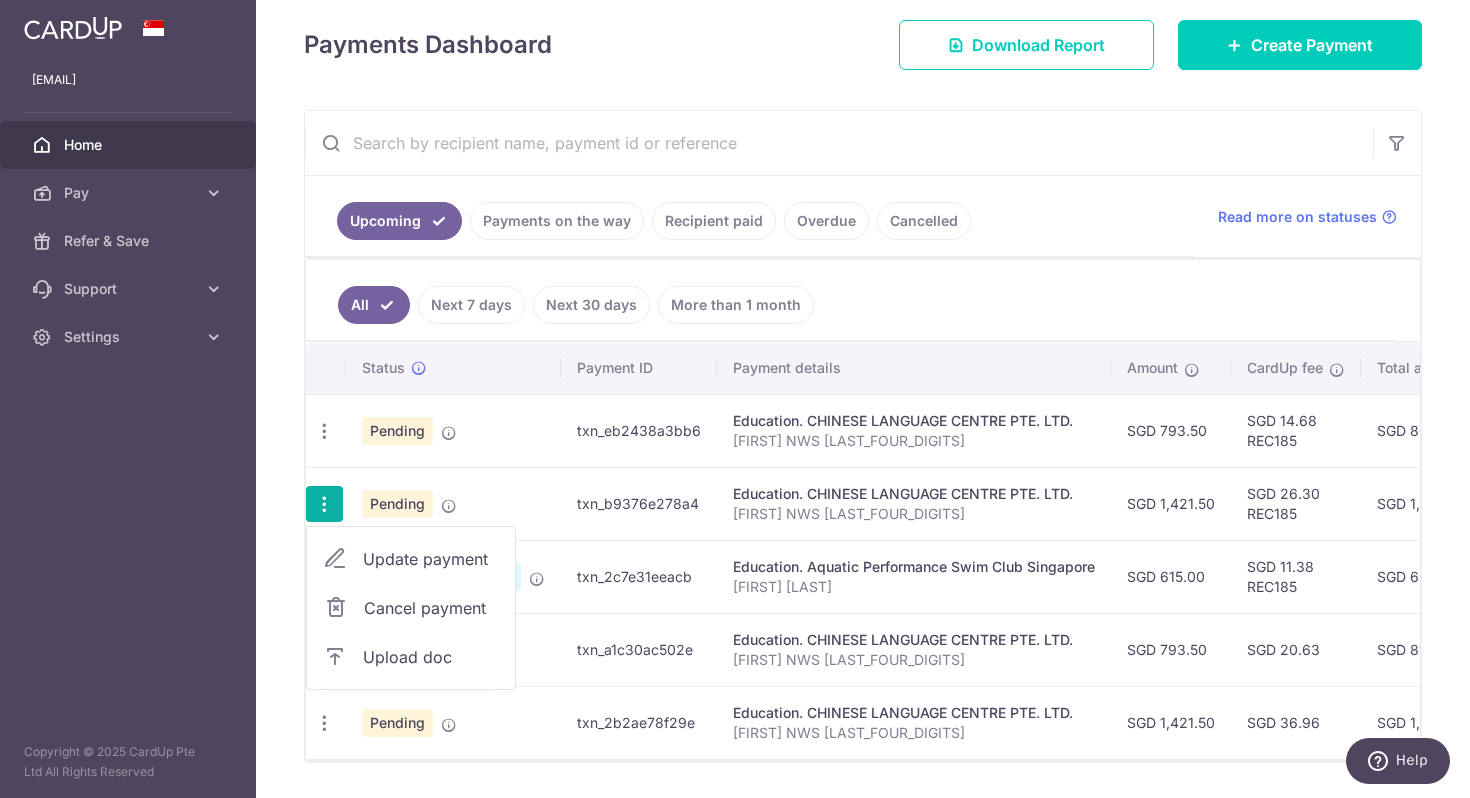 click on "Upload doc" at bounding box center (431, 657) 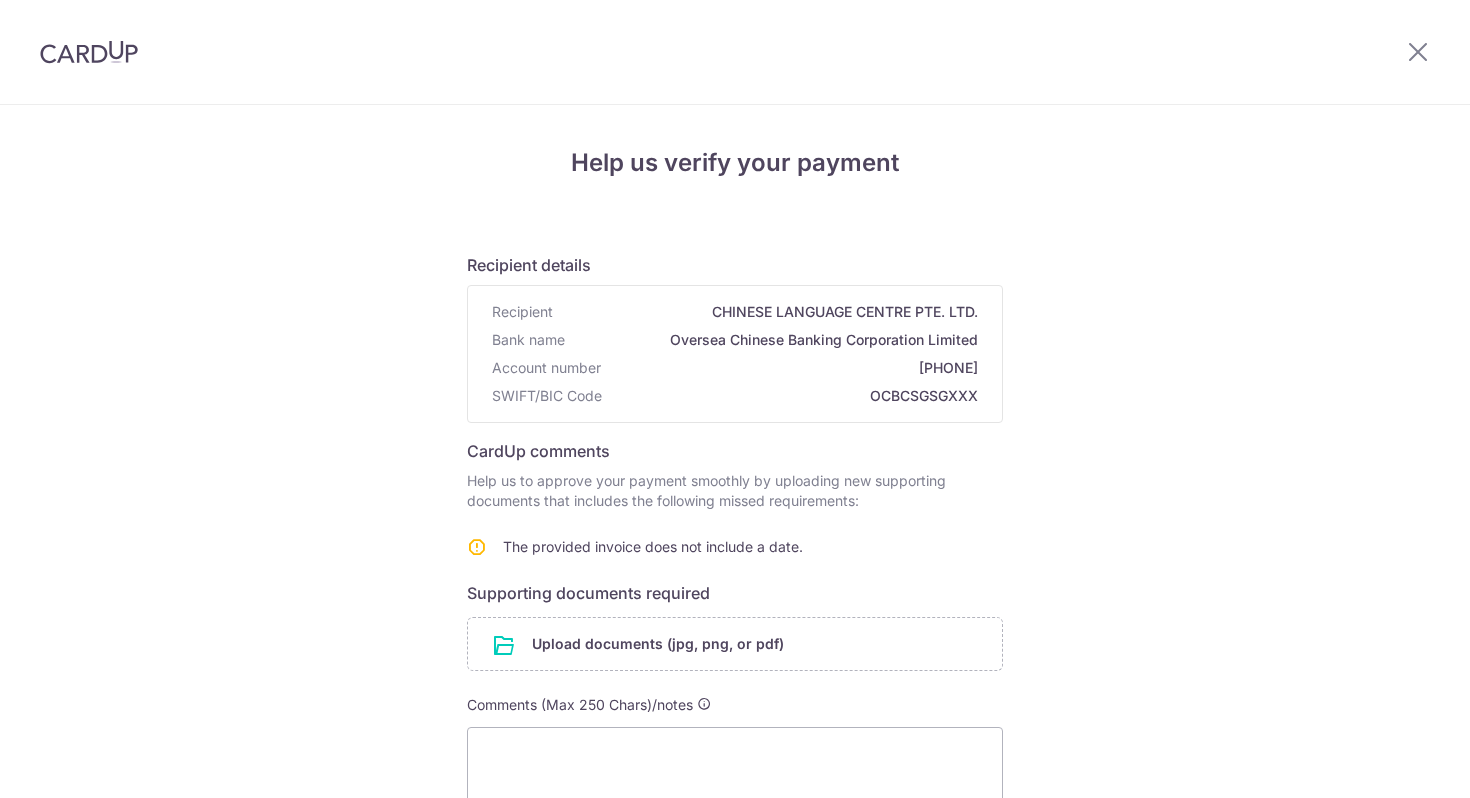 scroll, scrollTop: 0, scrollLeft: 0, axis: both 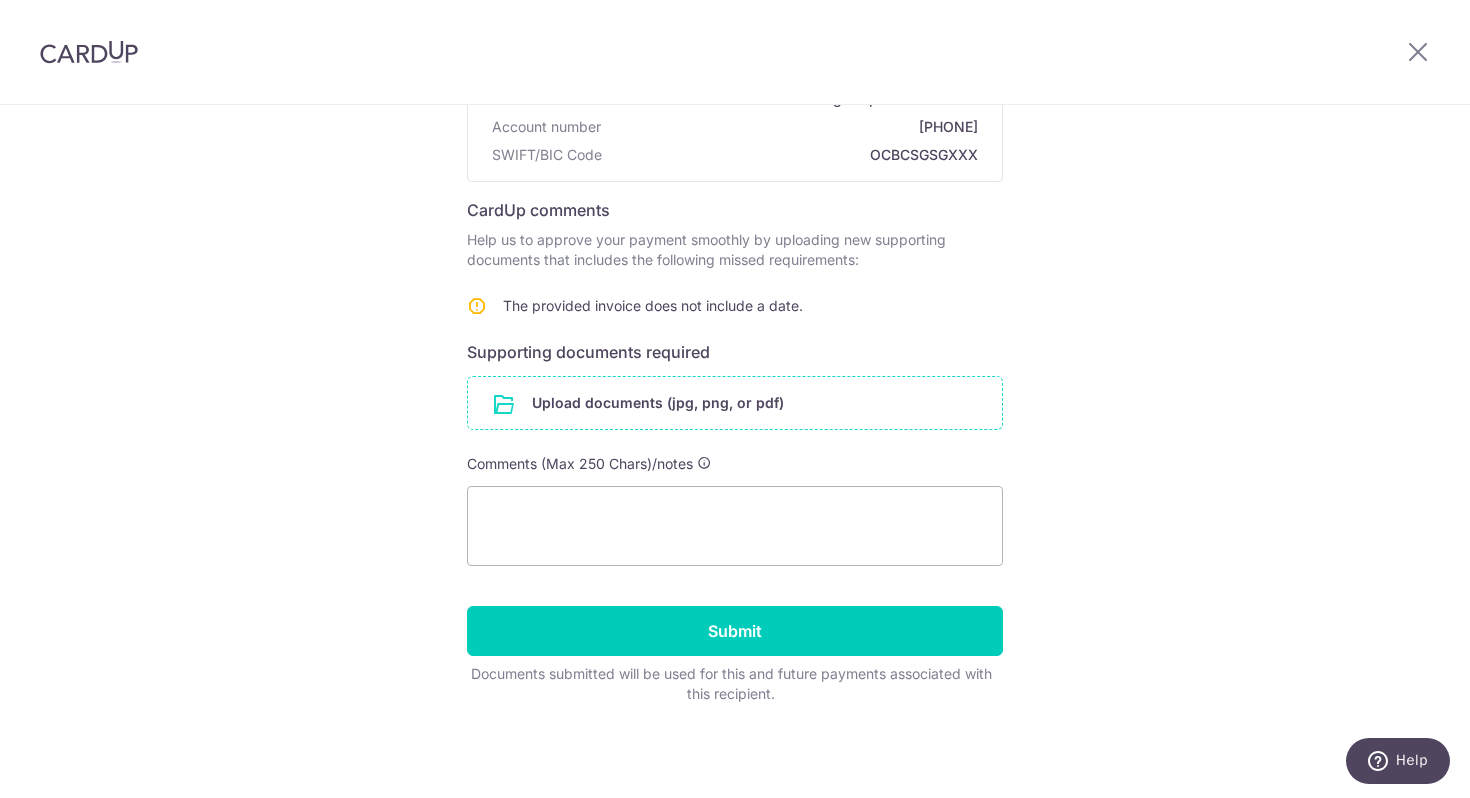 click at bounding box center (735, 403) 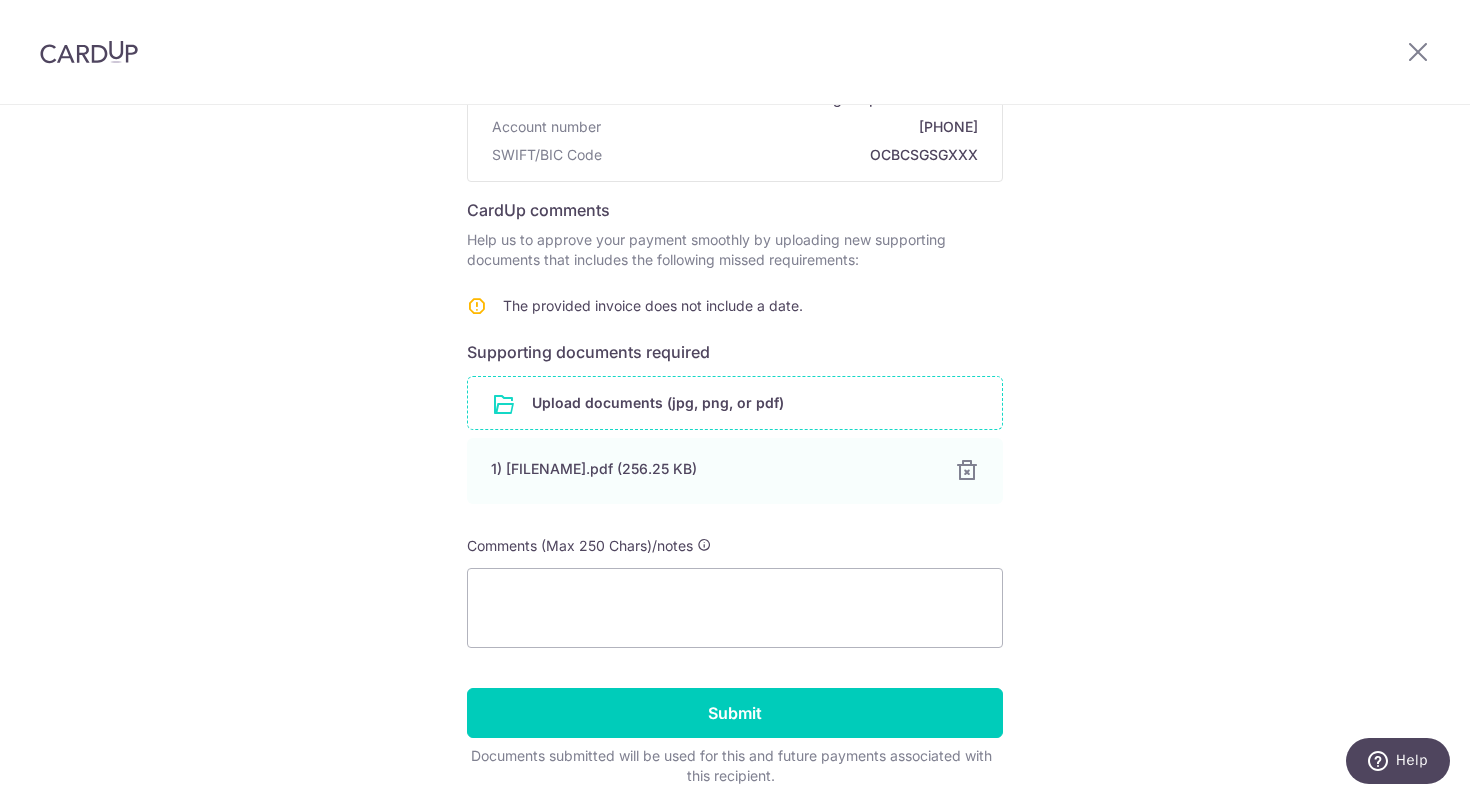 scroll, scrollTop: 323, scrollLeft: 0, axis: vertical 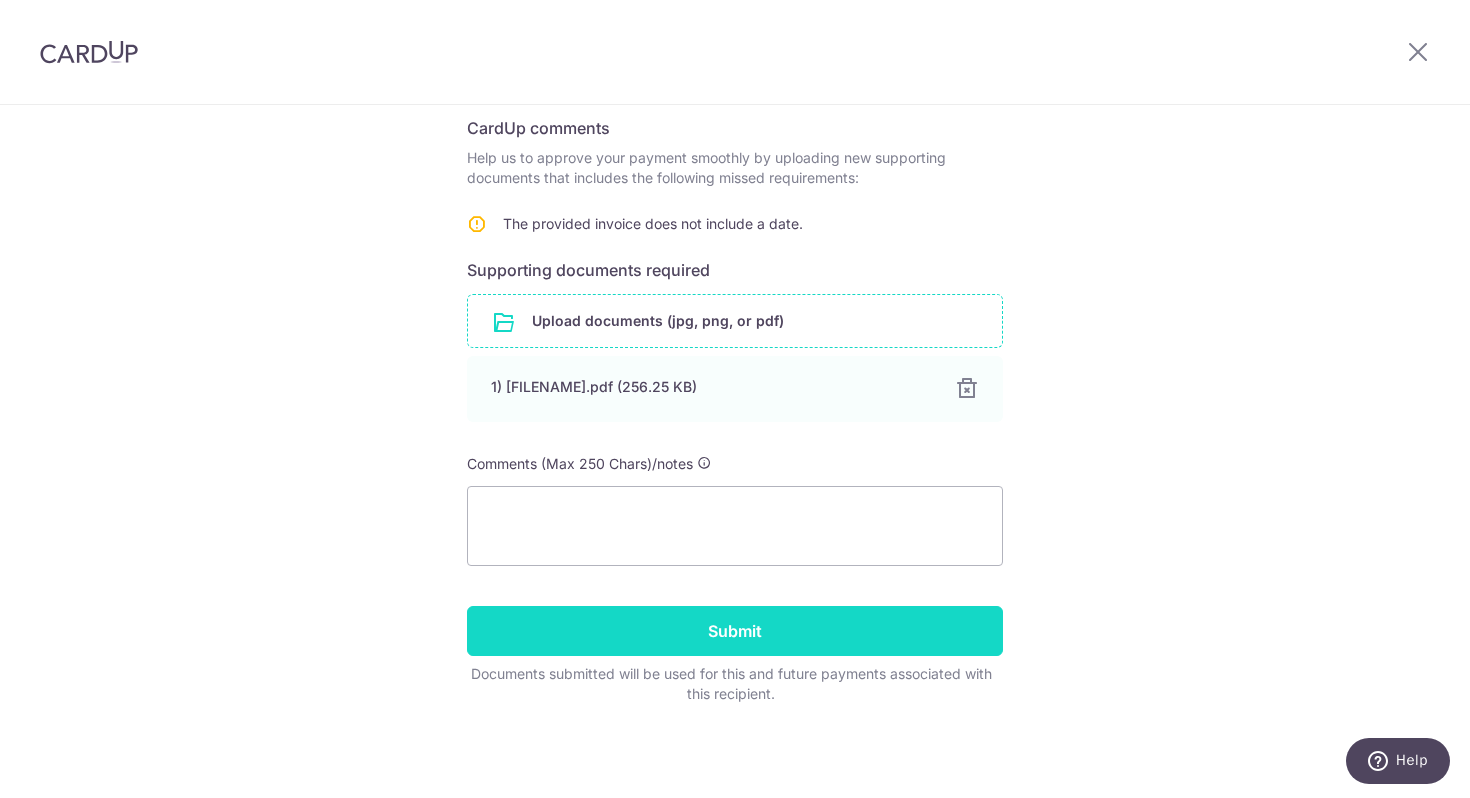 click on "Submit" at bounding box center [735, 631] 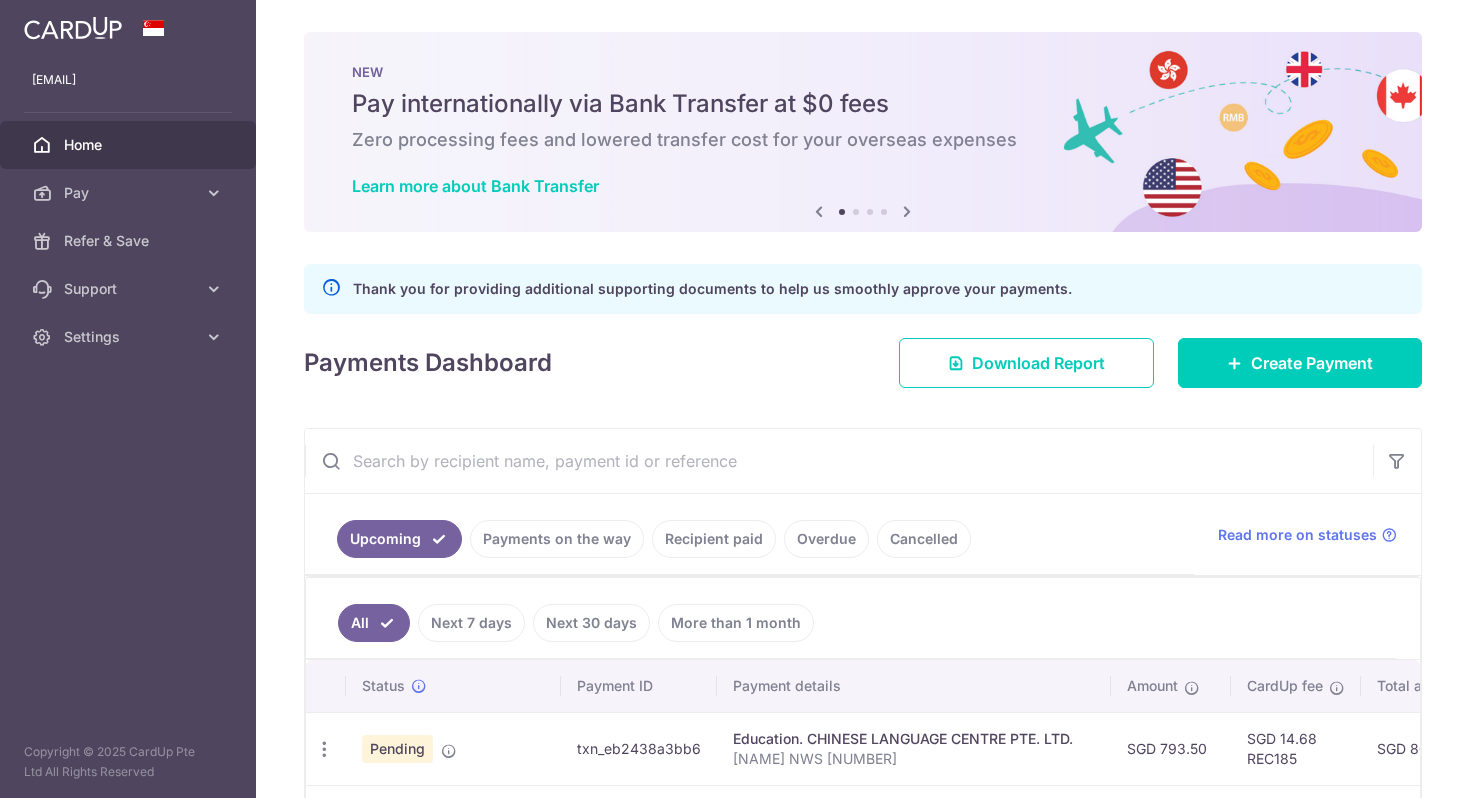scroll, scrollTop: 0, scrollLeft: 0, axis: both 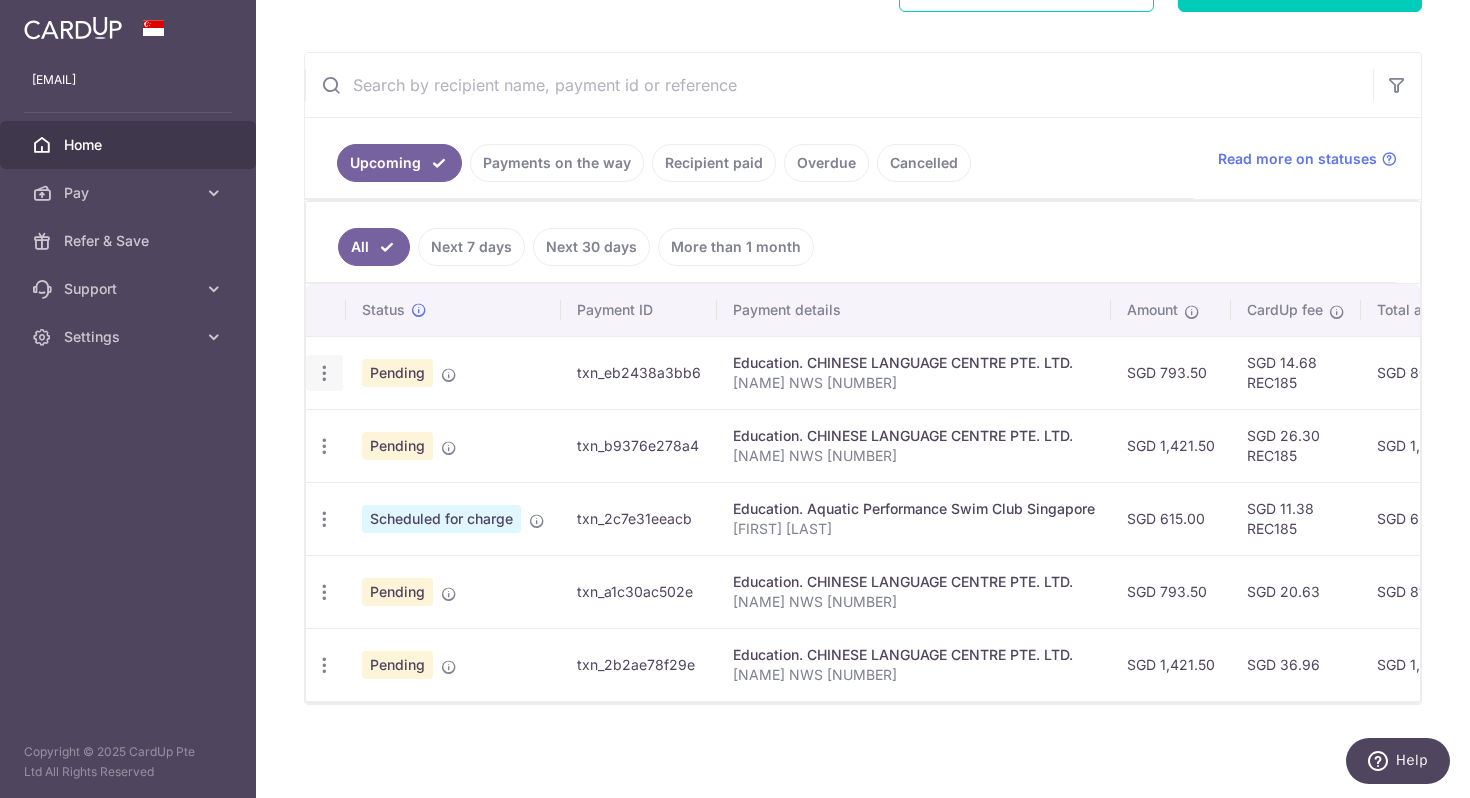 click at bounding box center [324, 373] 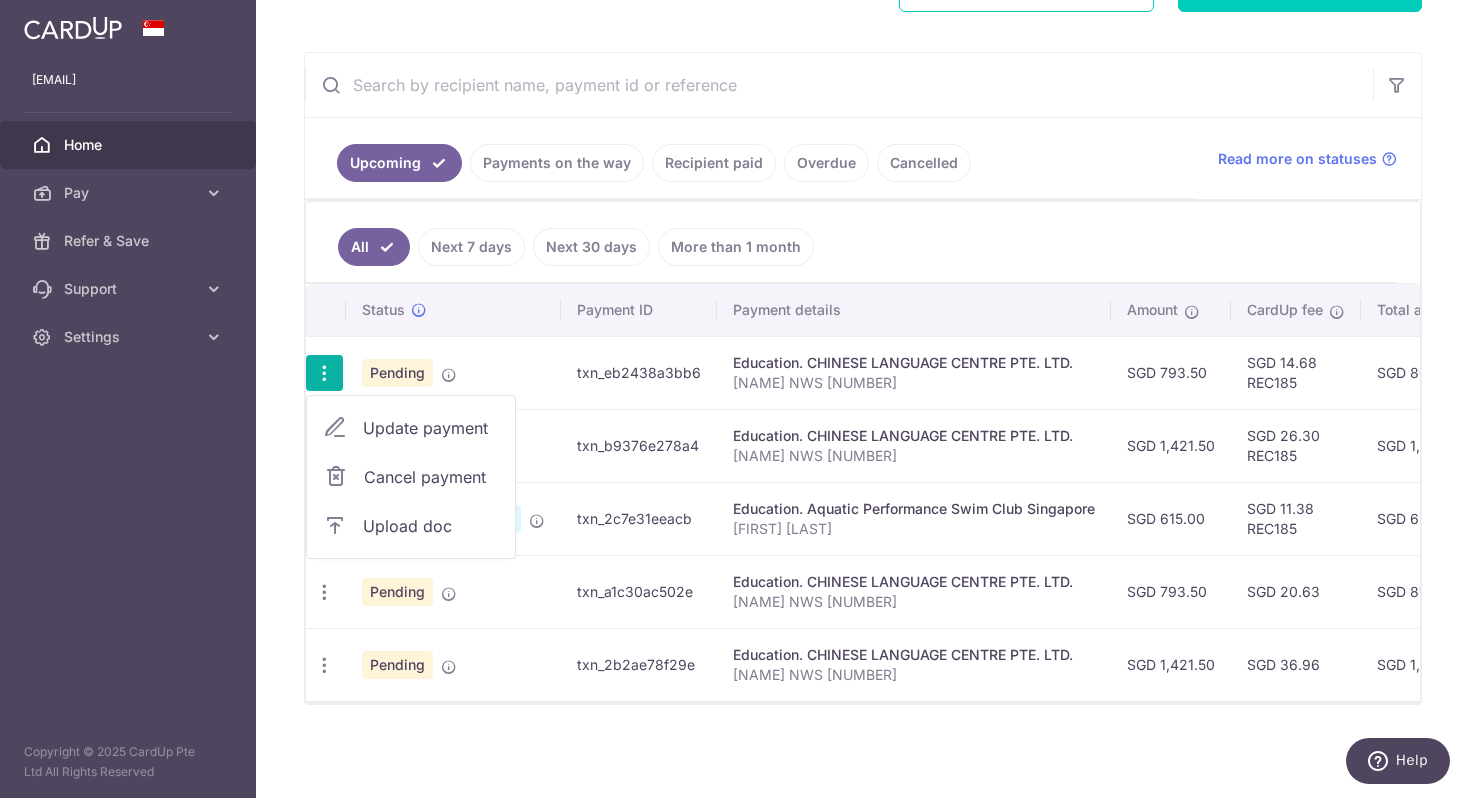 click on "Upload doc" at bounding box center [431, 526] 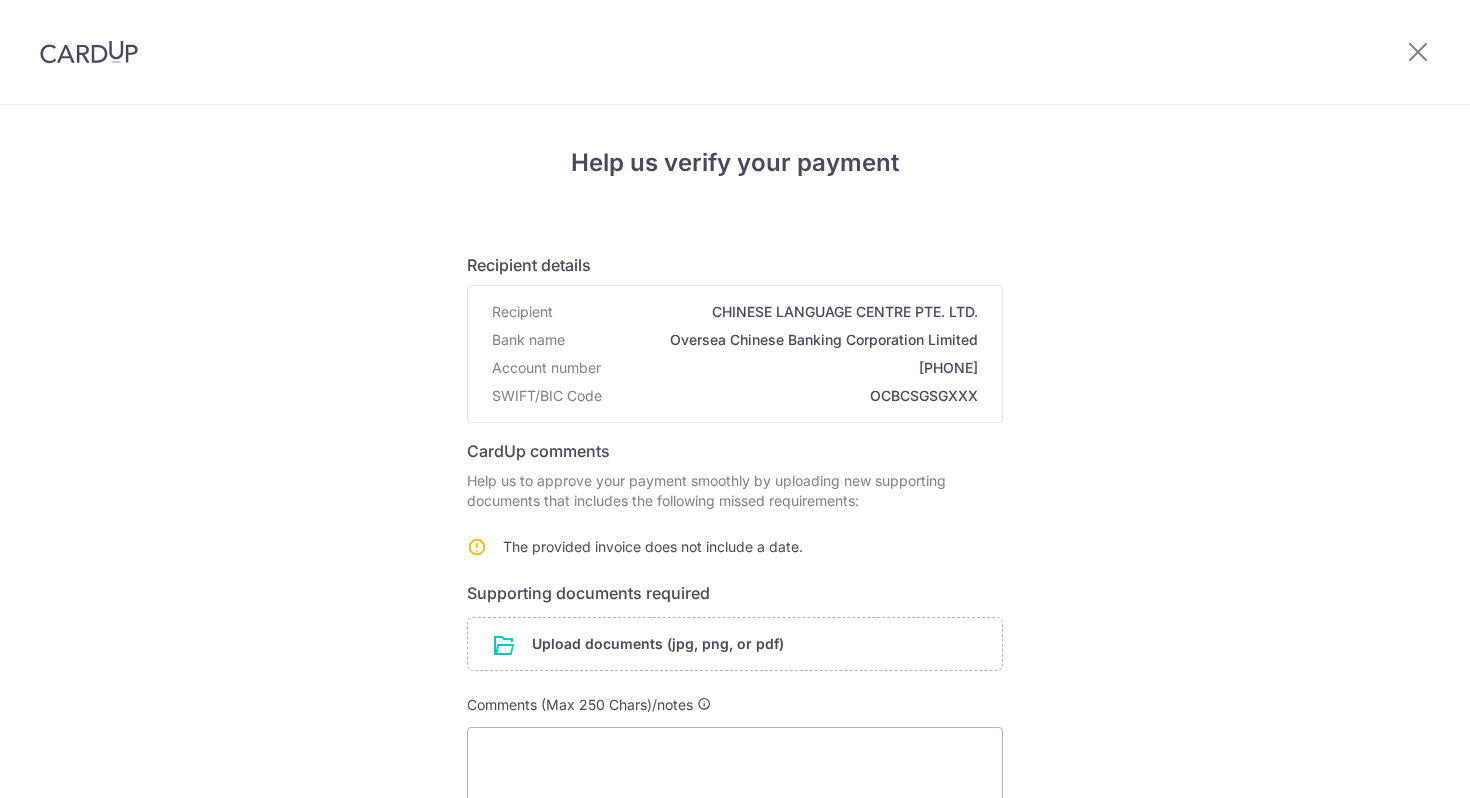 scroll, scrollTop: 0, scrollLeft: 0, axis: both 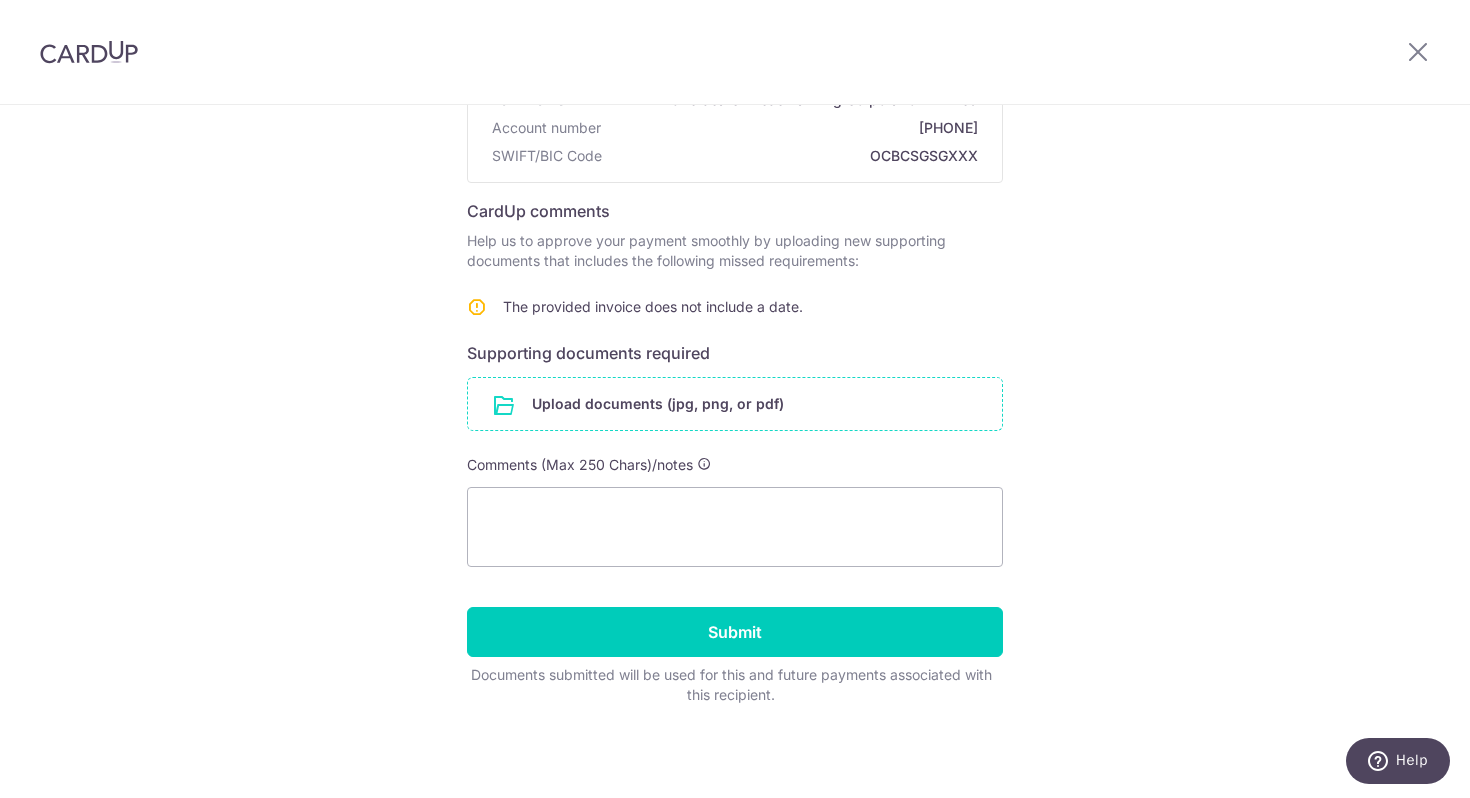 click at bounding box center (735, 404) 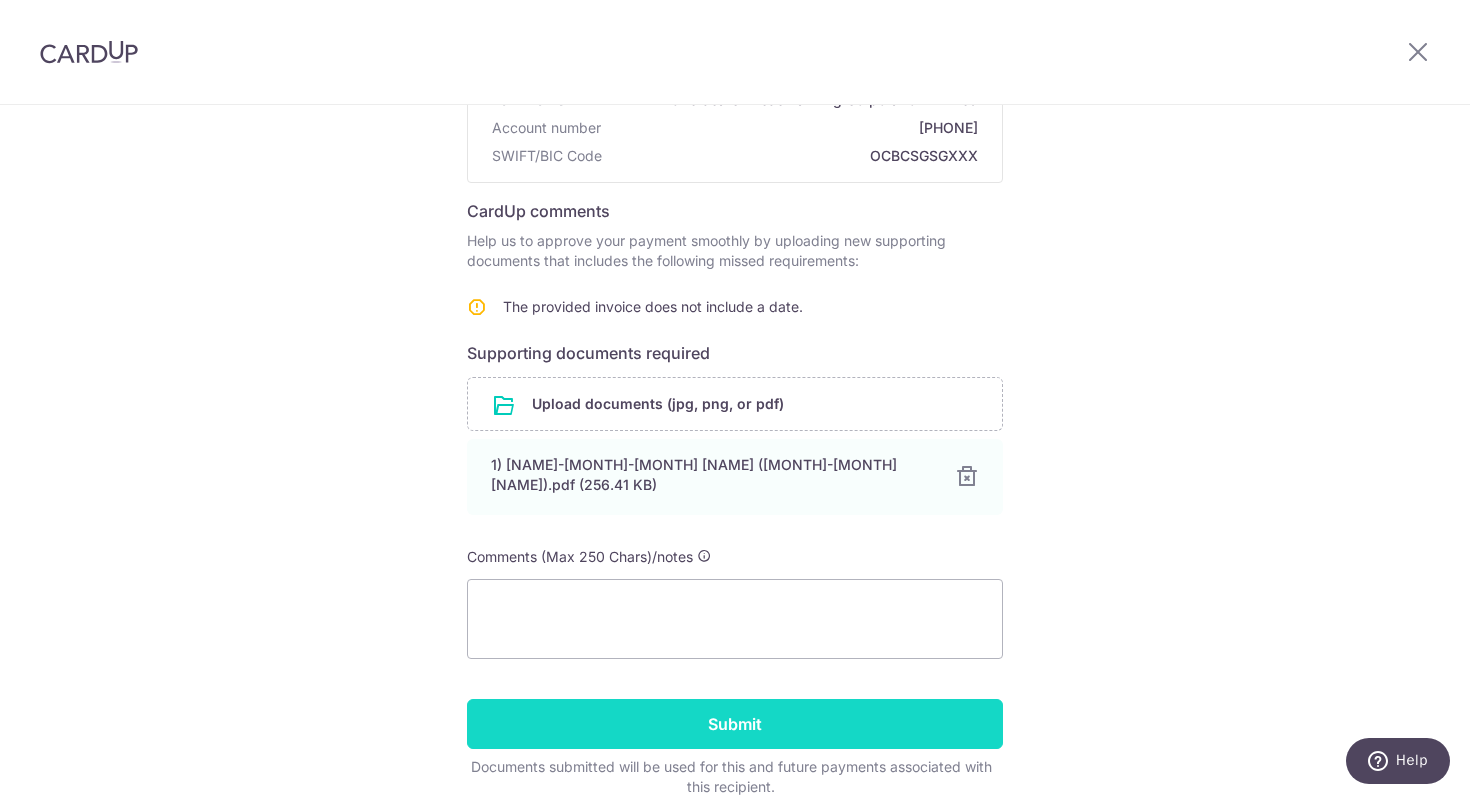 click on "Submit" at bounding box center [735, 724] 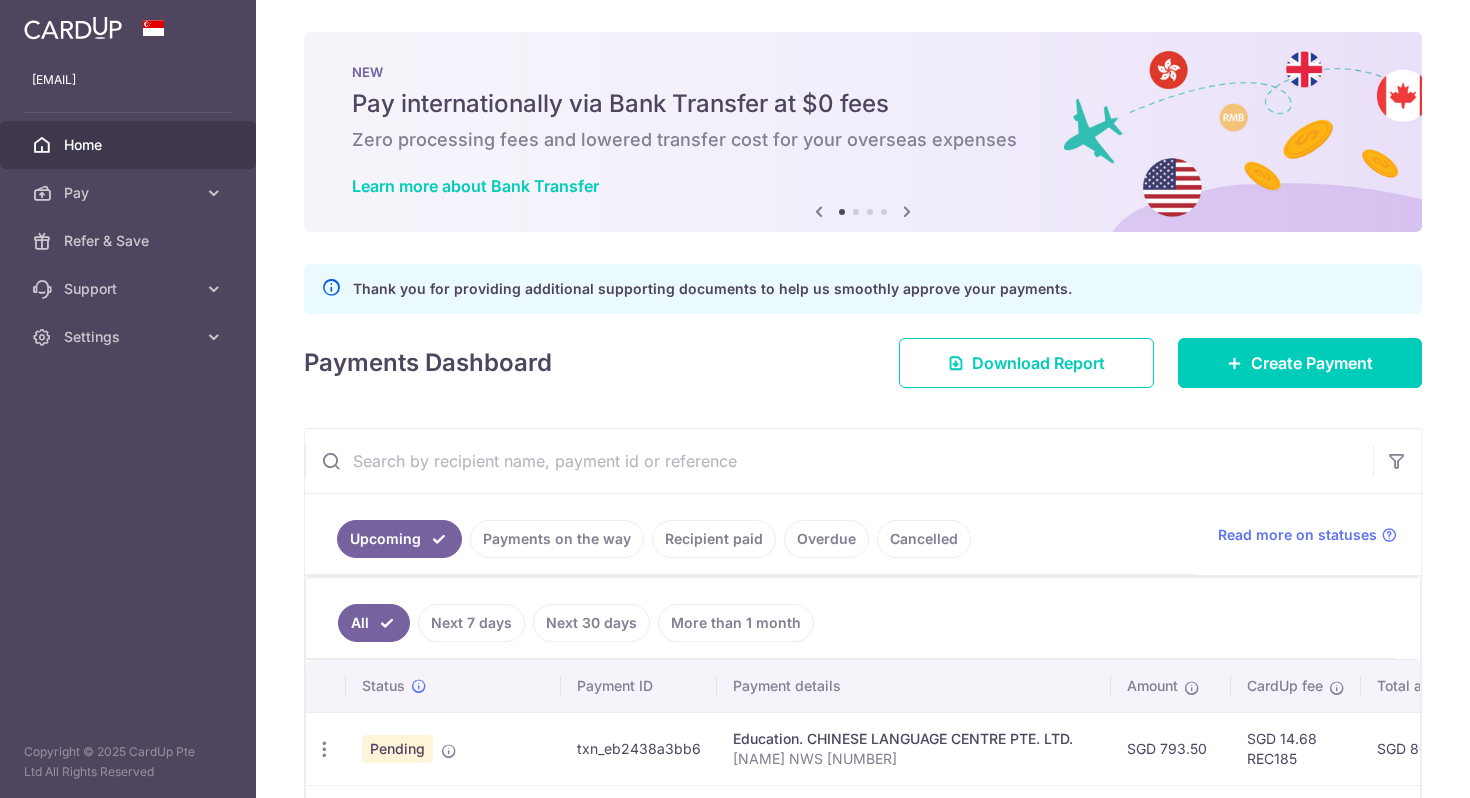 scroll, scrollTop: 0, scrollLeft: 0, axis: both 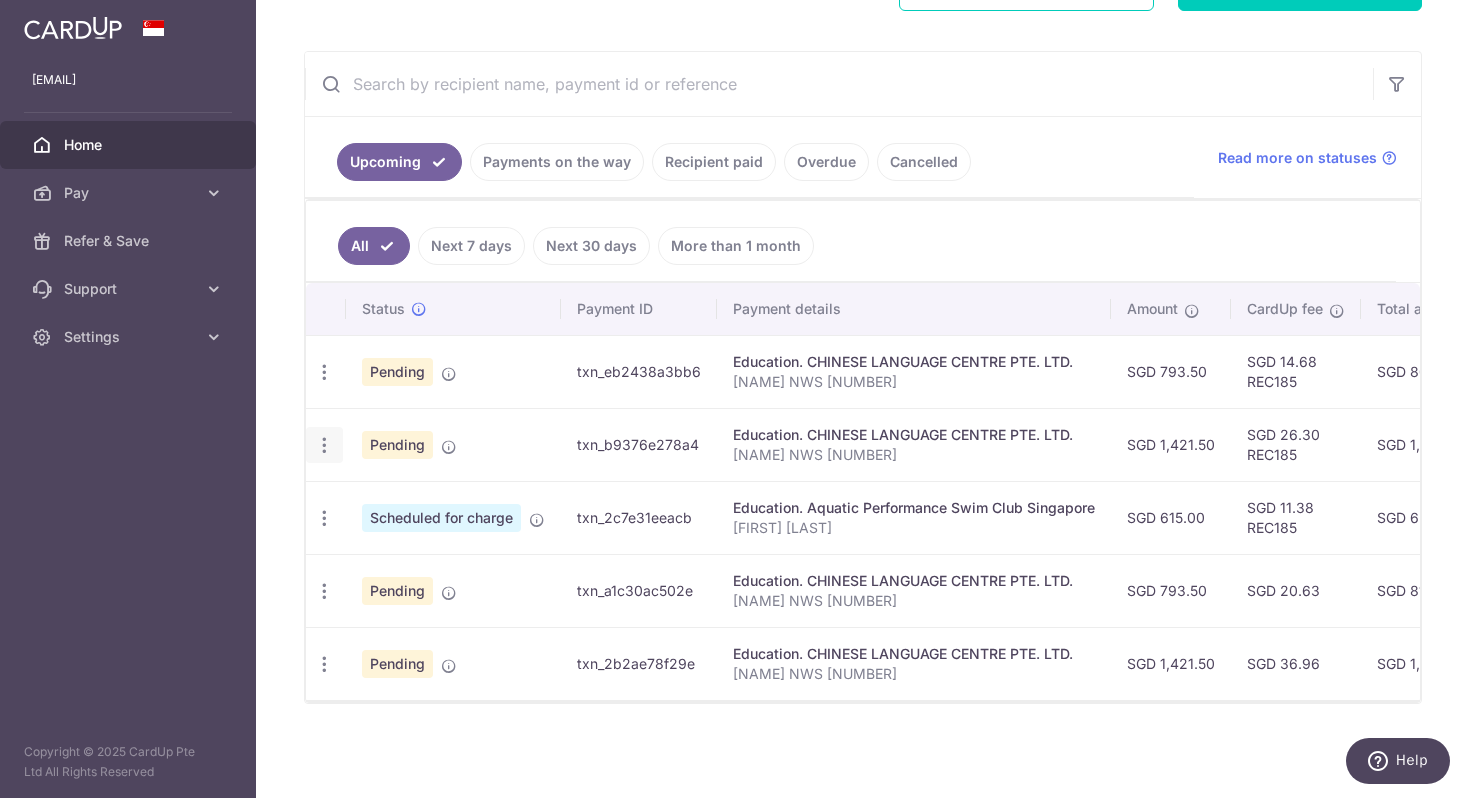 click at bounding box center (324, 372) 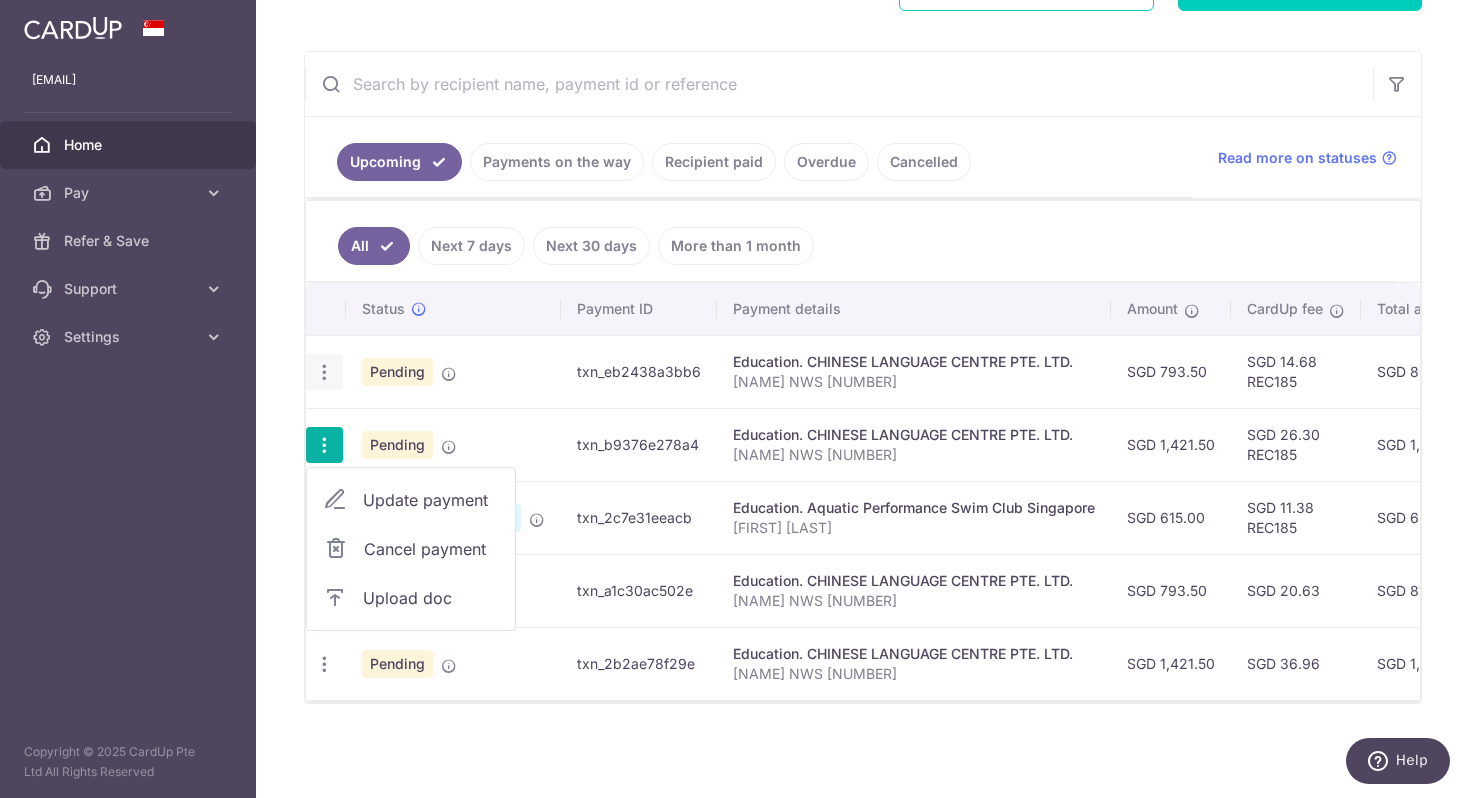 click at bounding box center (324, 372) 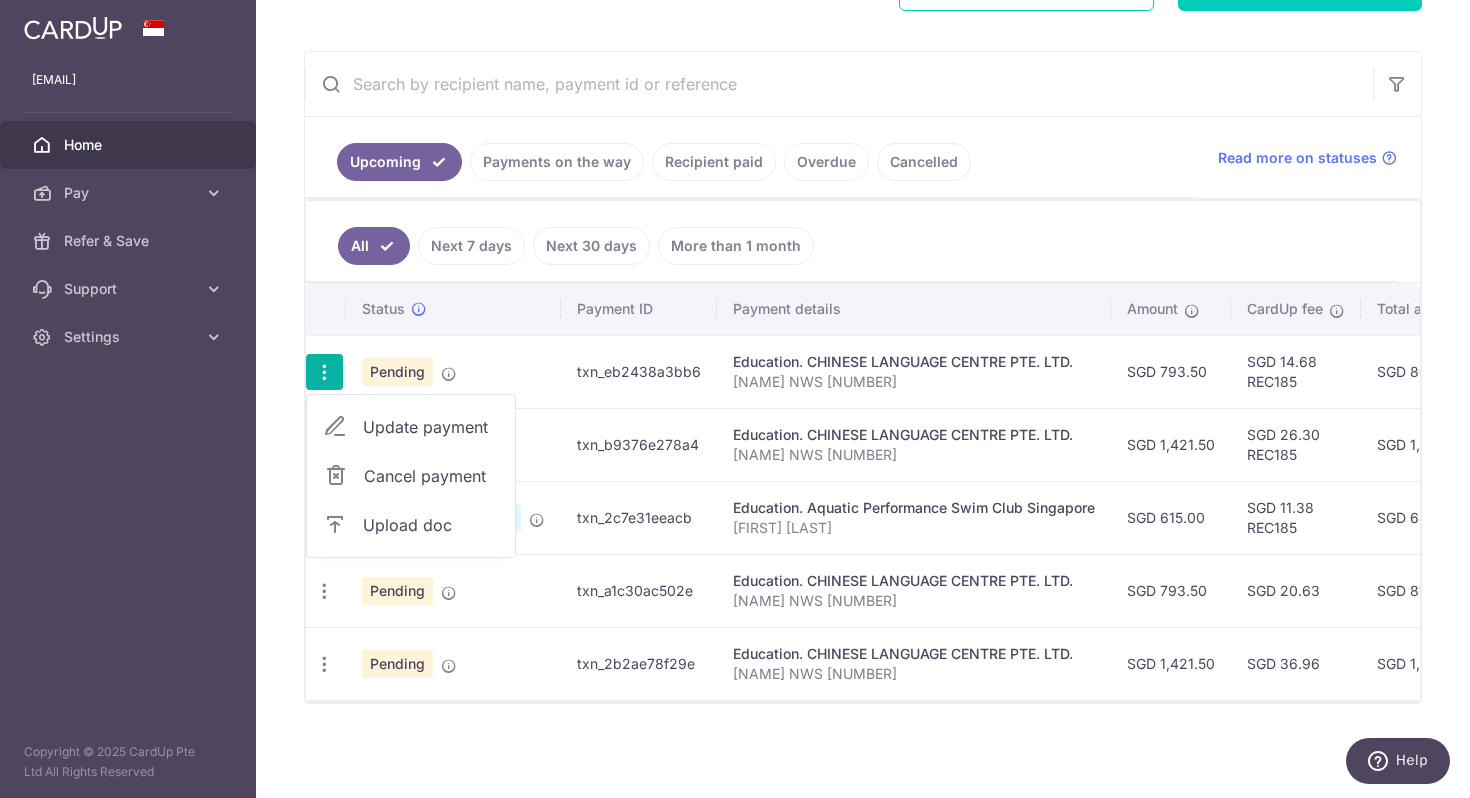 click on "Update payment" at bounding box center (431, 427) 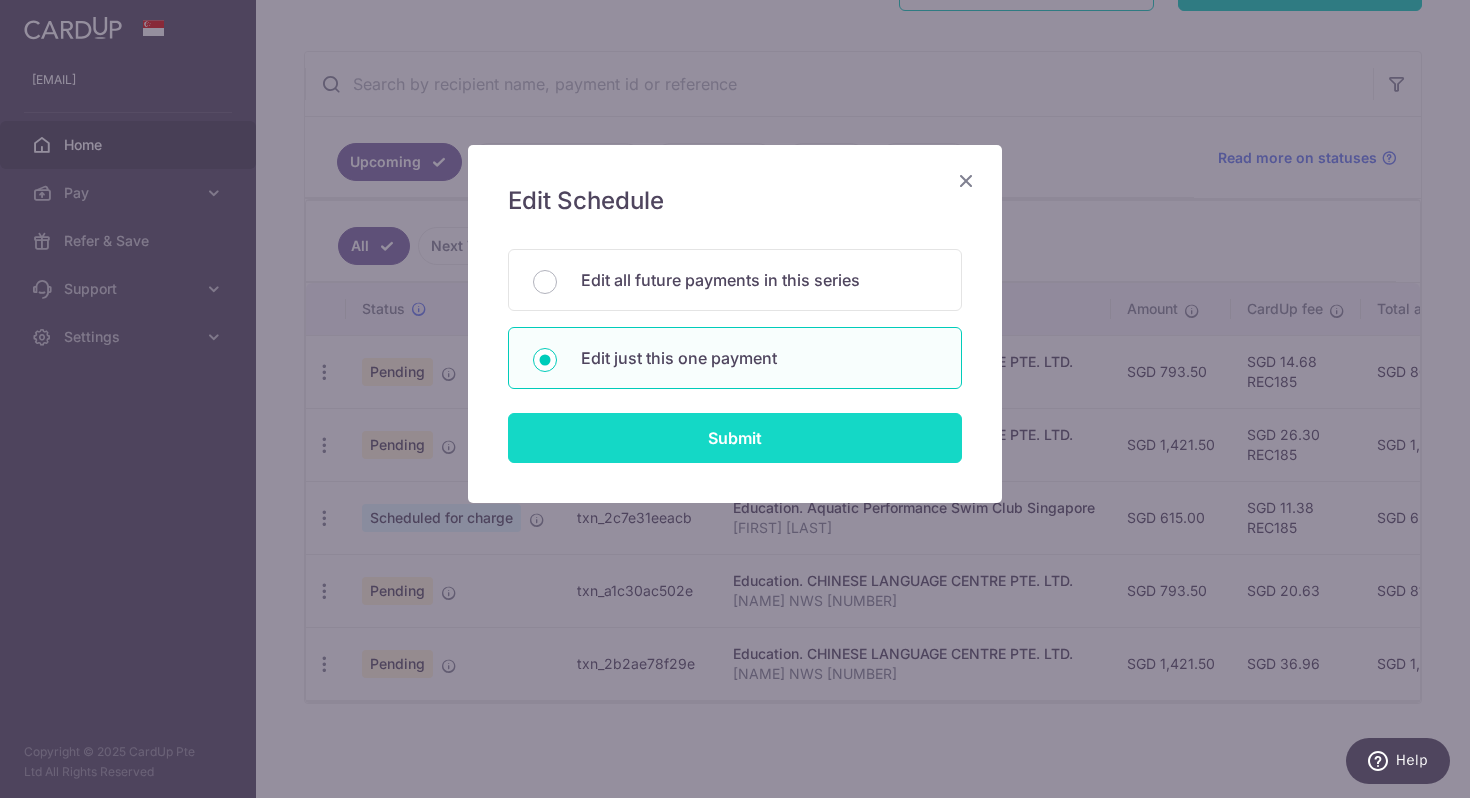 click on "Submit" at bounding box center [735, 438] 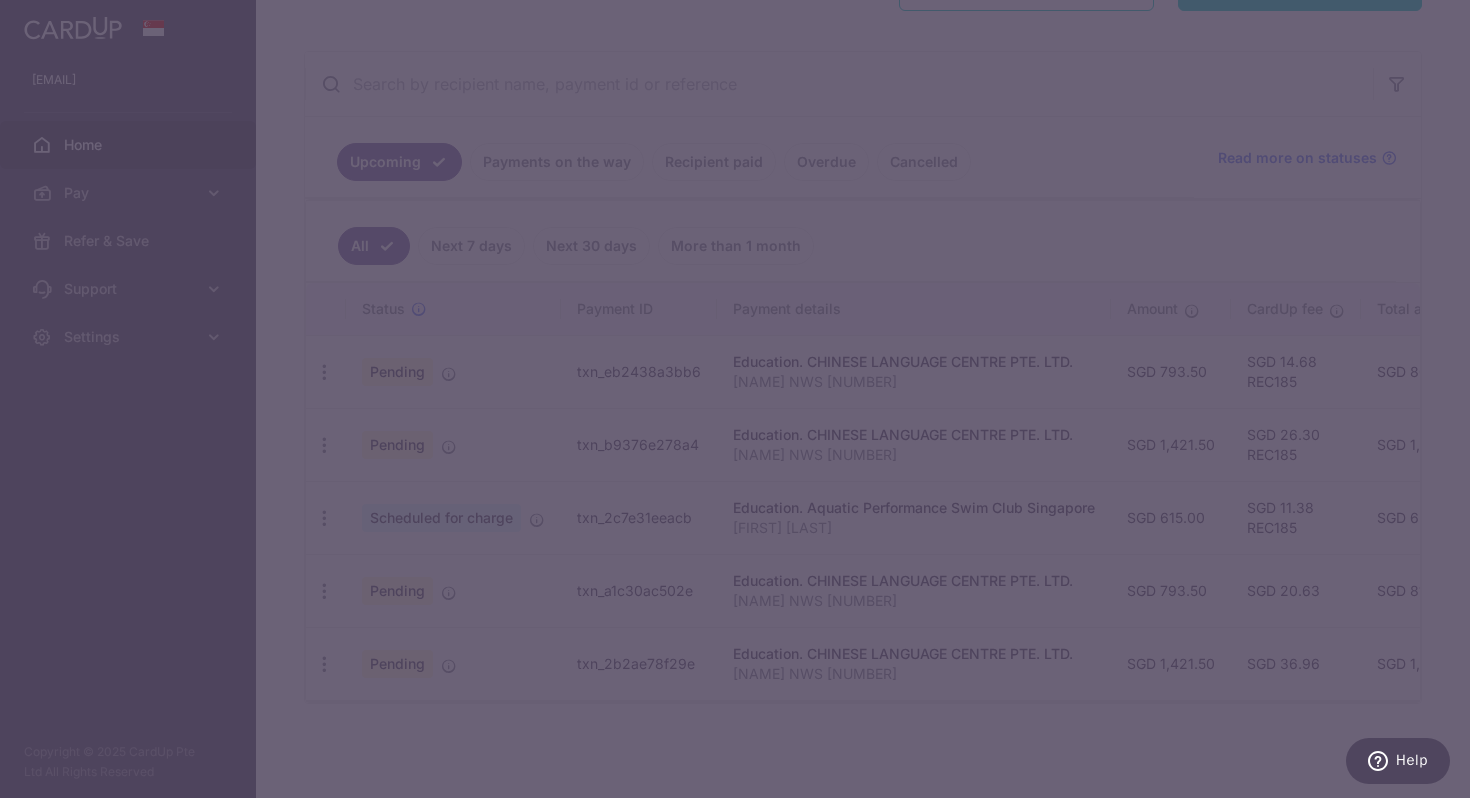type on "793.50" 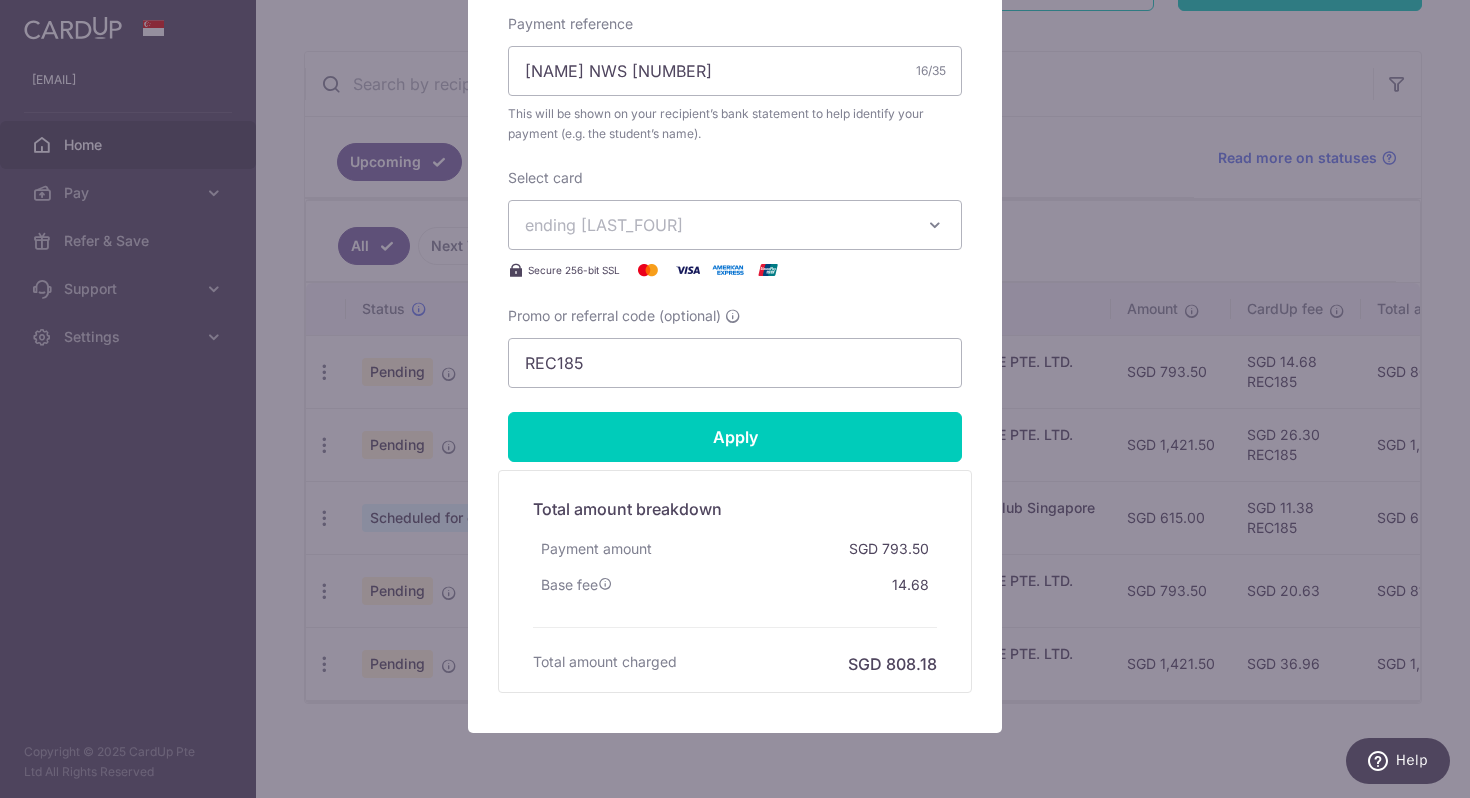 scroll, scrollTop: 823, scrollLeft: 0, axis: vertical 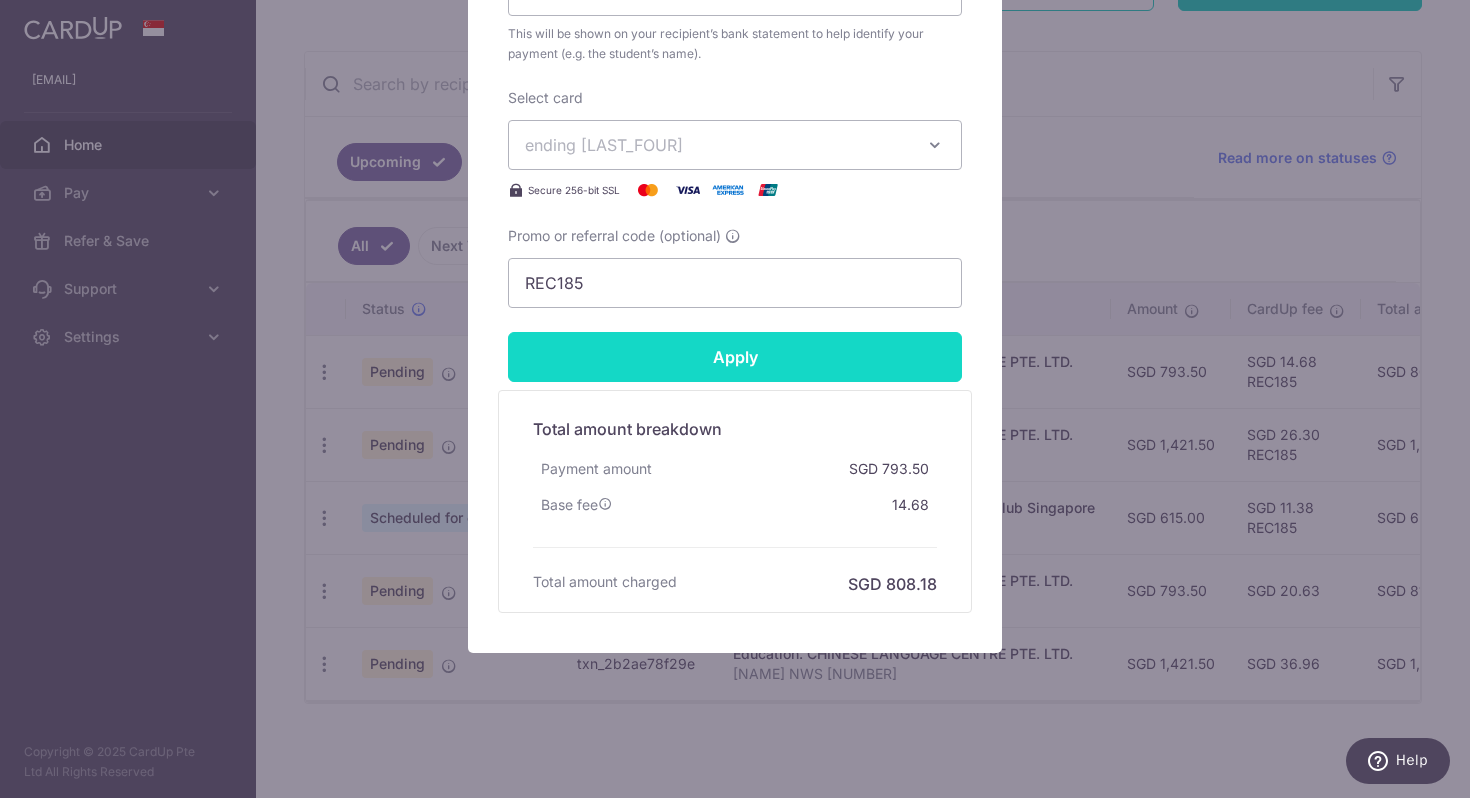 click on "Apply" at bounding box center [735, 357] 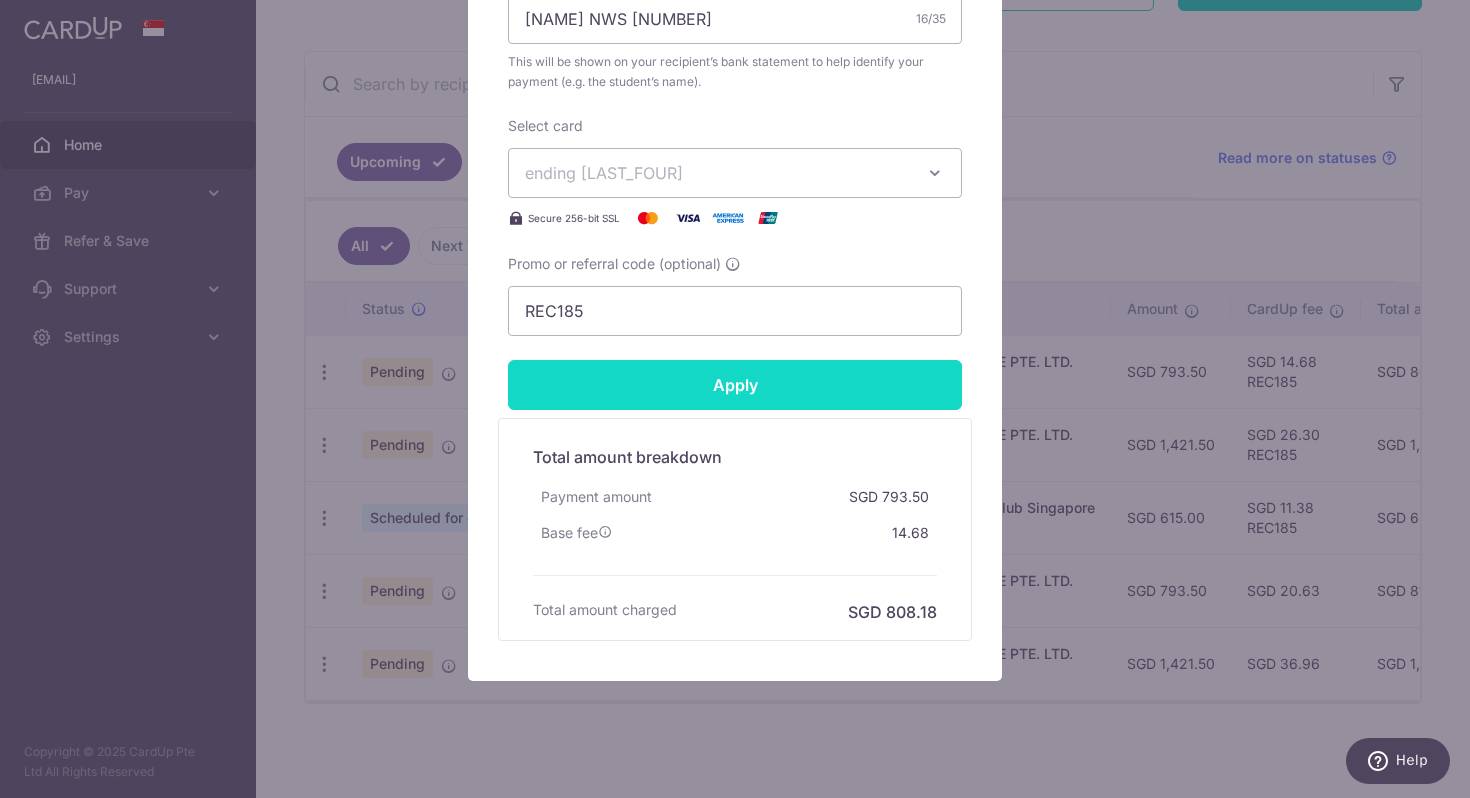 click on "Apply" at bounding box center [735, 385] 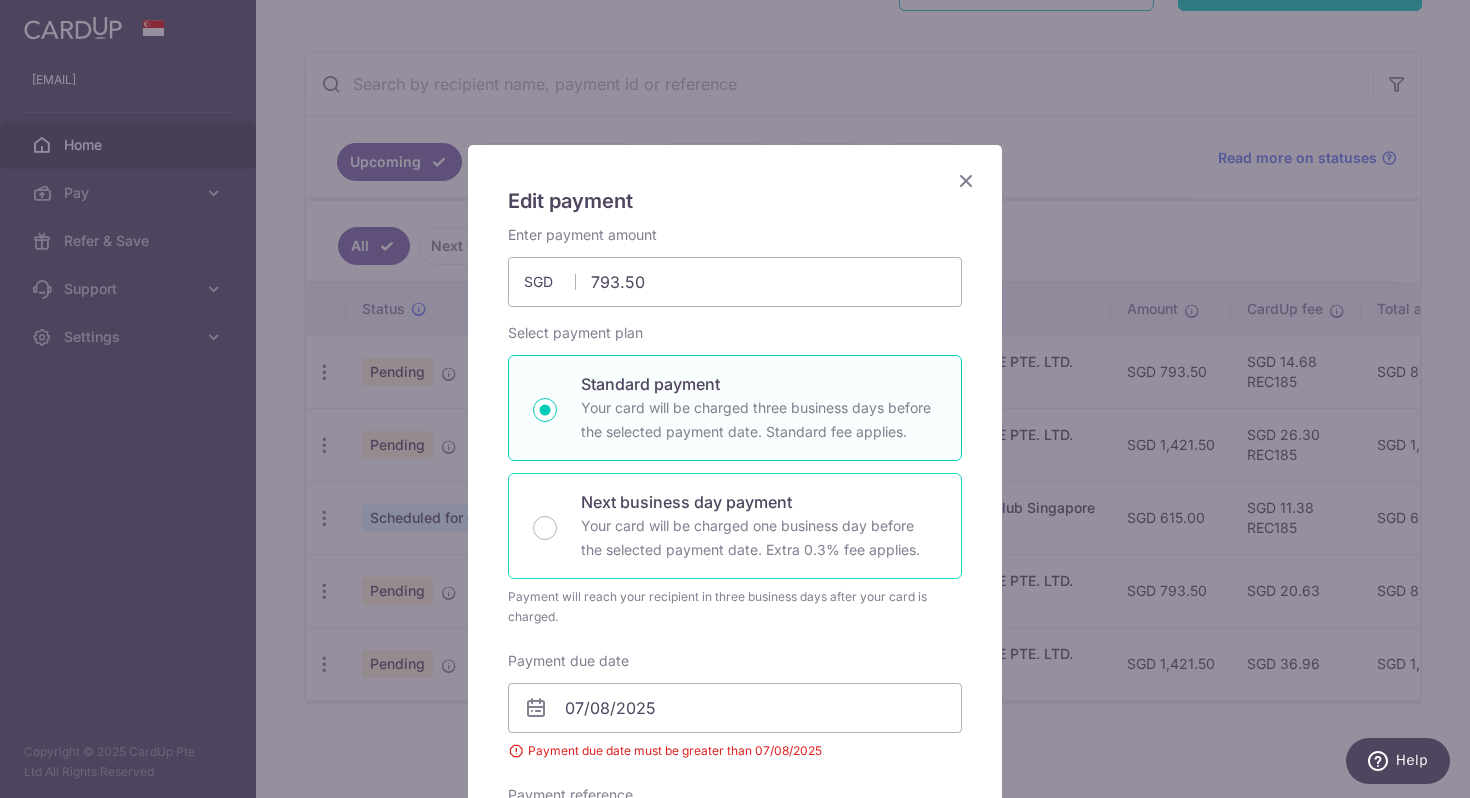 scroll, scrollTop: 191, scrollLeft: 0, axis: vertical 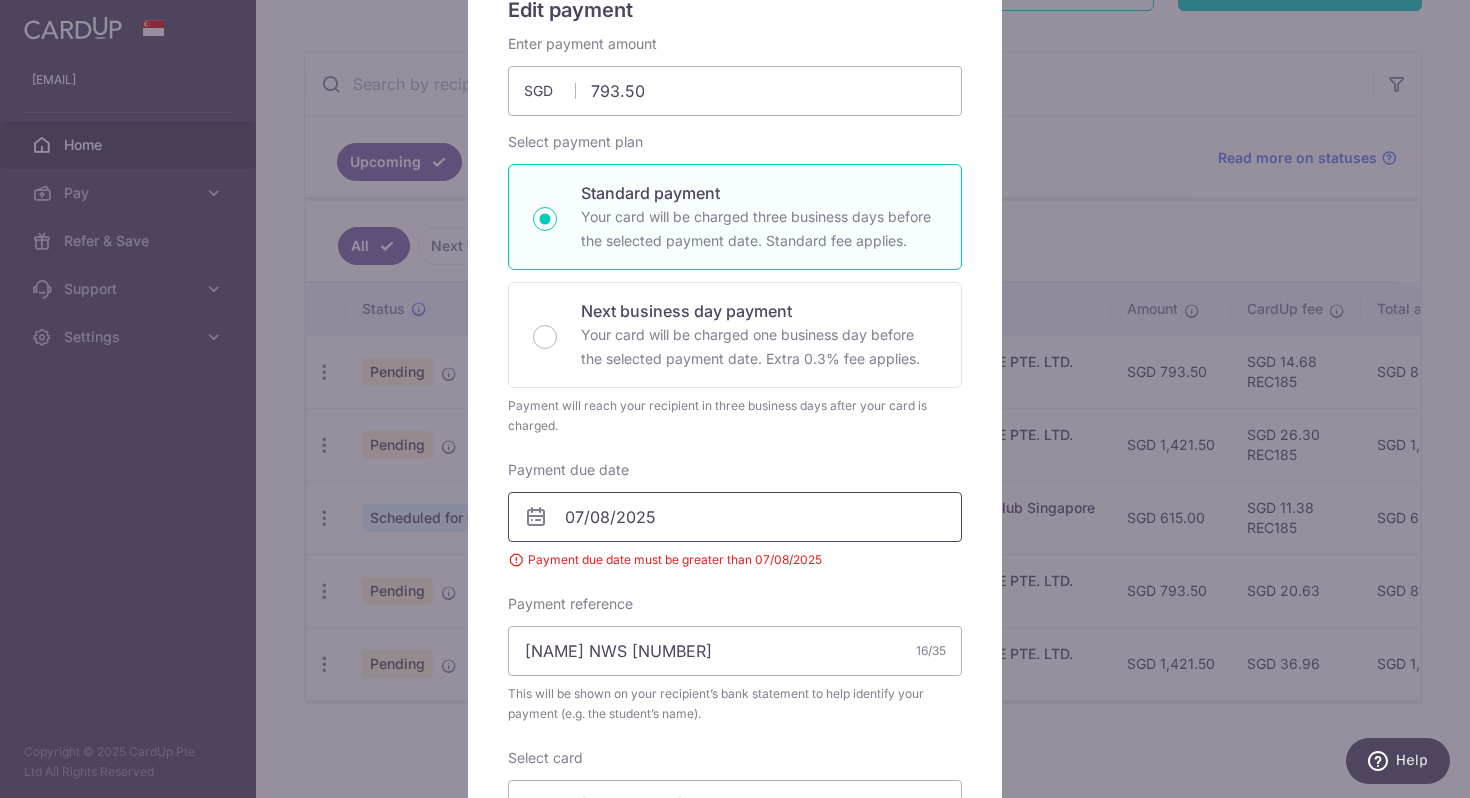 click on "07/08/2025" at bounding box center [735, 517] 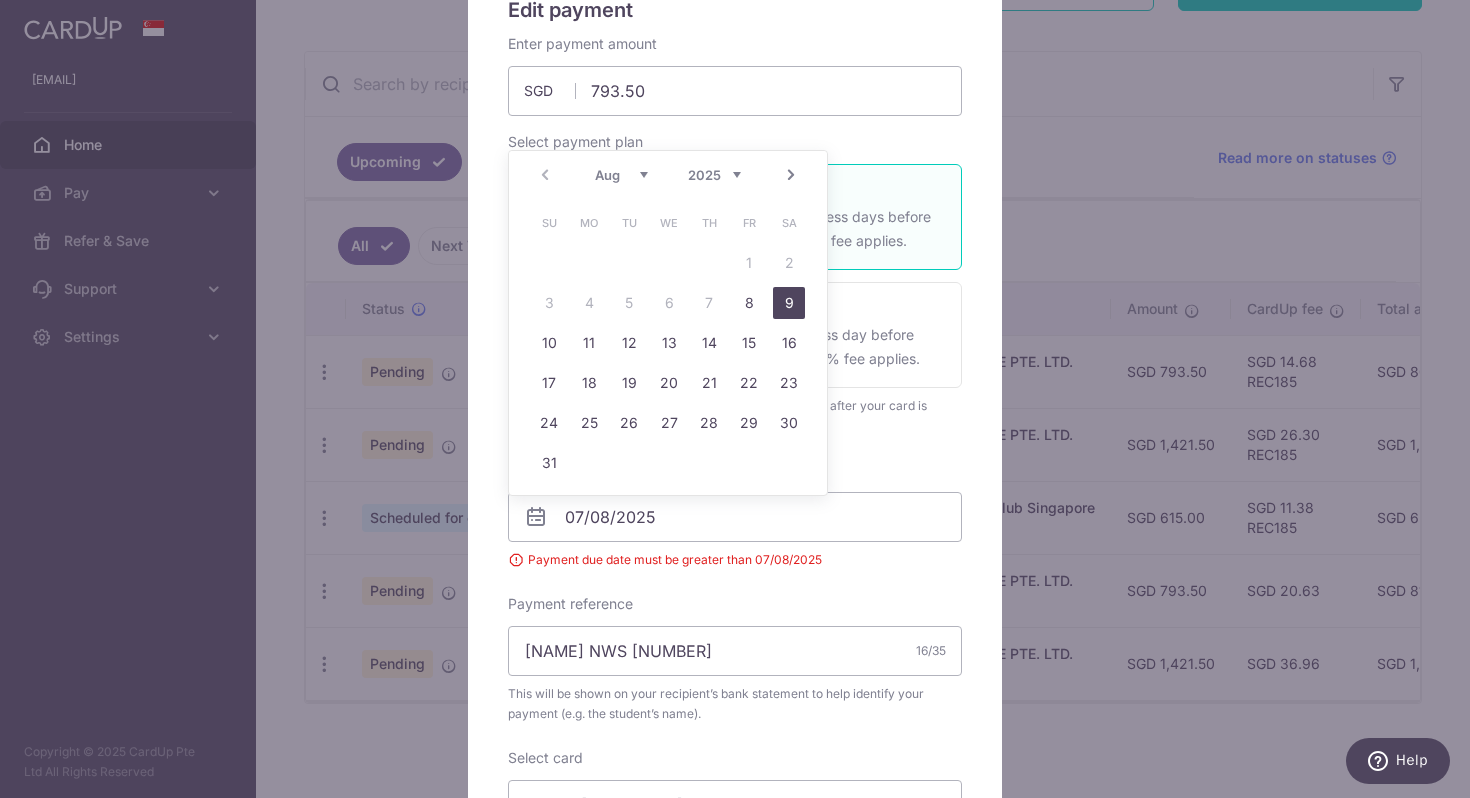 click on "9" at bounding box center [789, 303] 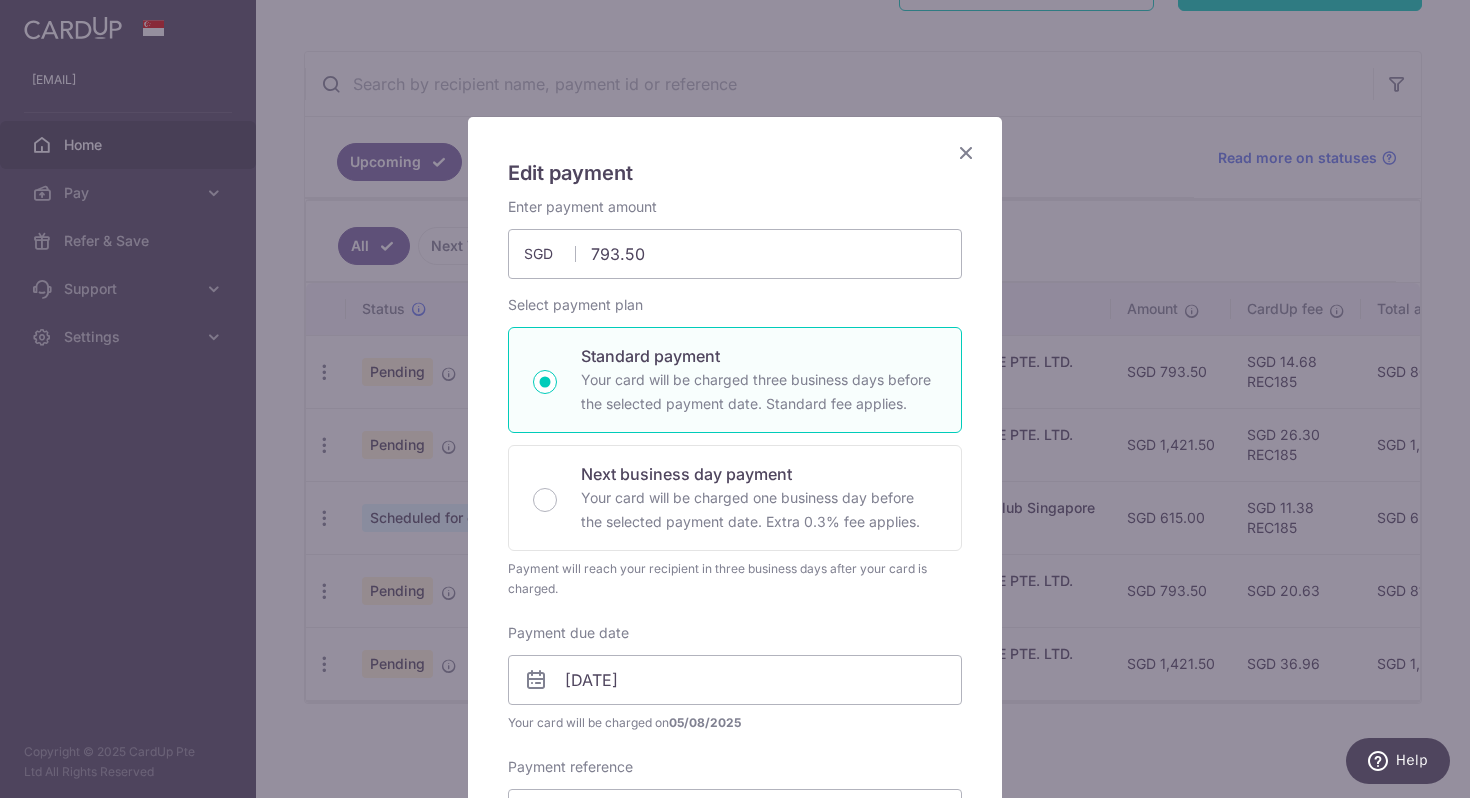 scroll, scrollTop: 0, scrollLeft: 0, axis: both 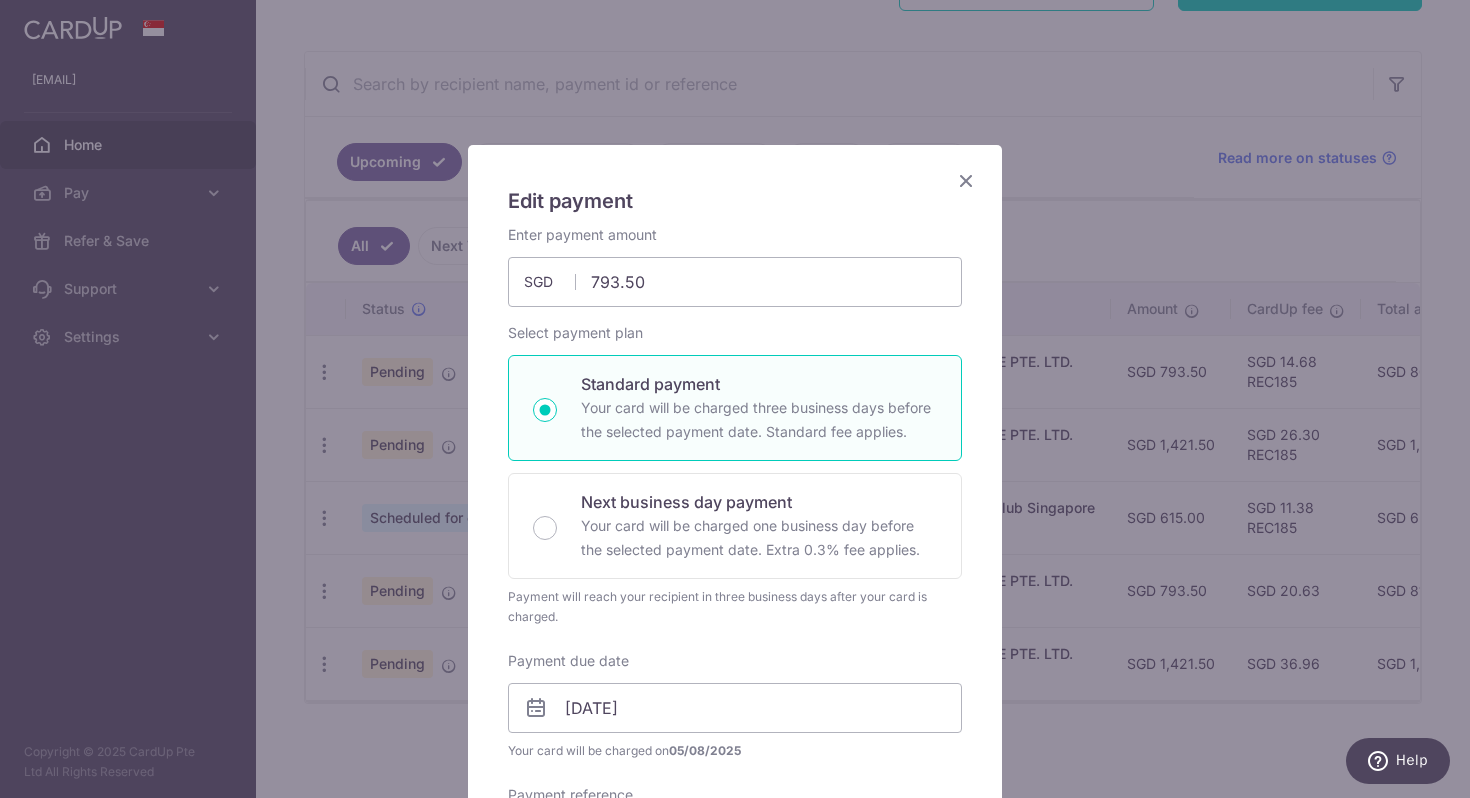 click at bounding box center (966, 180) 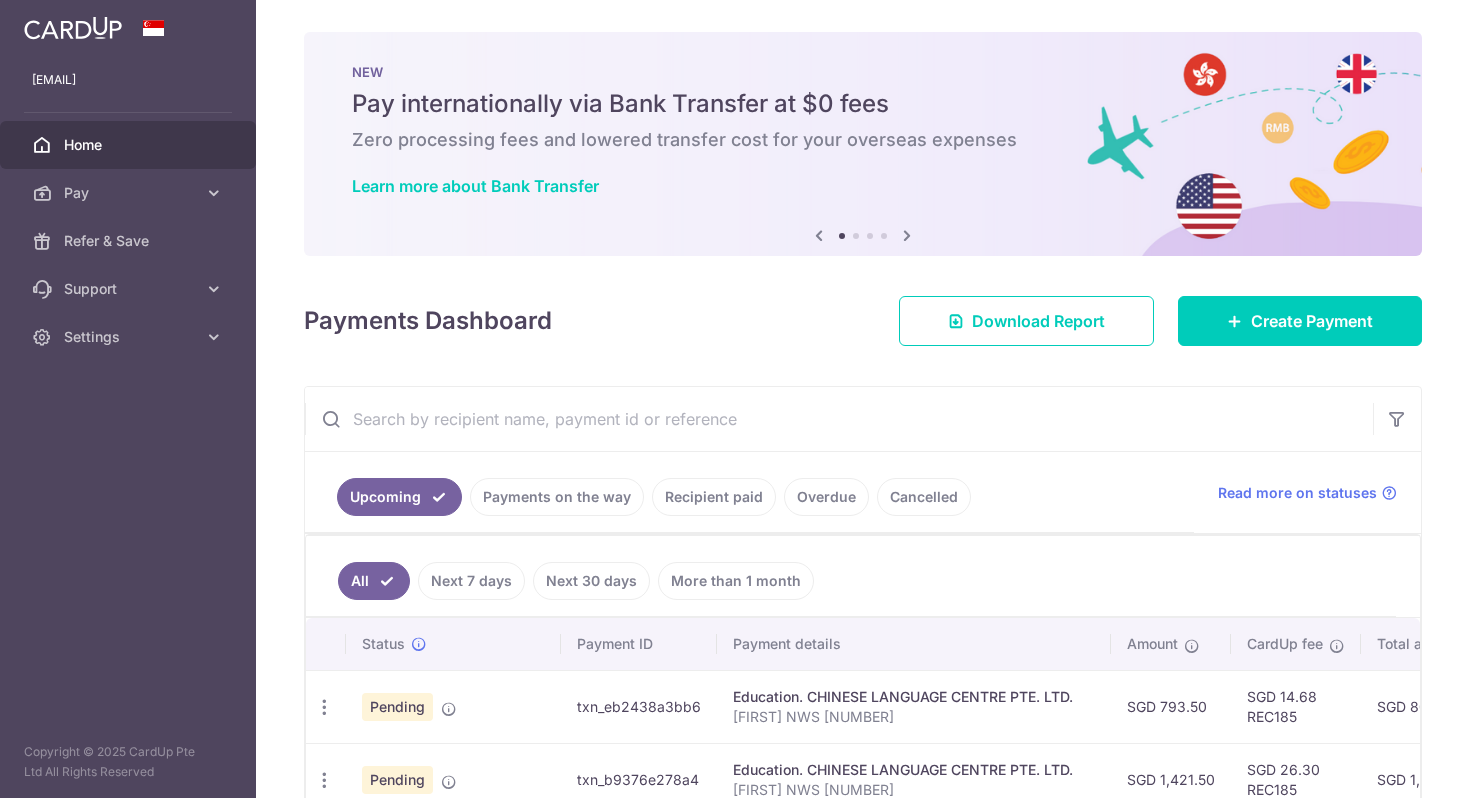 scroll, scrollTop: 0, scrollLeft: 0, axis: both 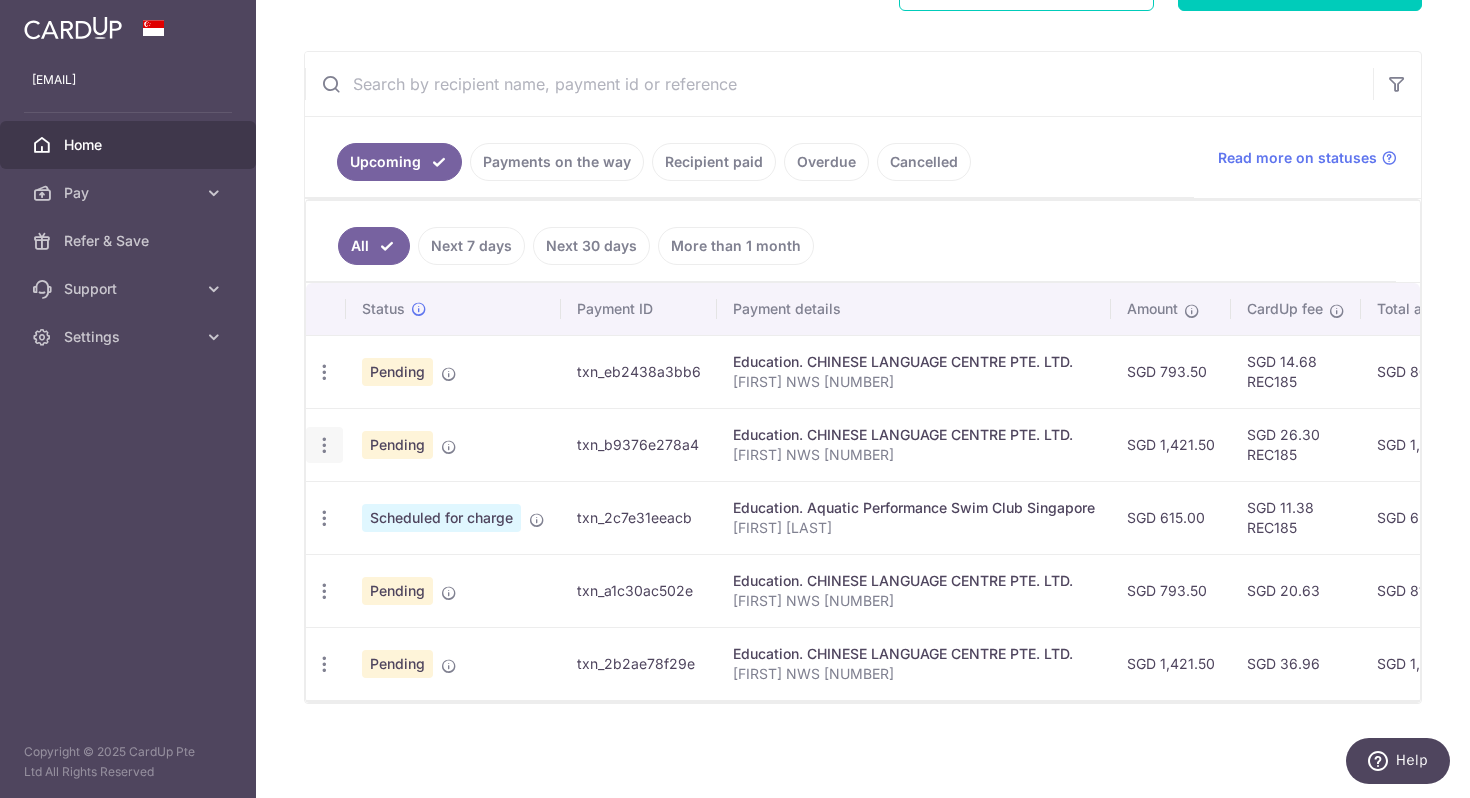click at bounding box center [324, 372] 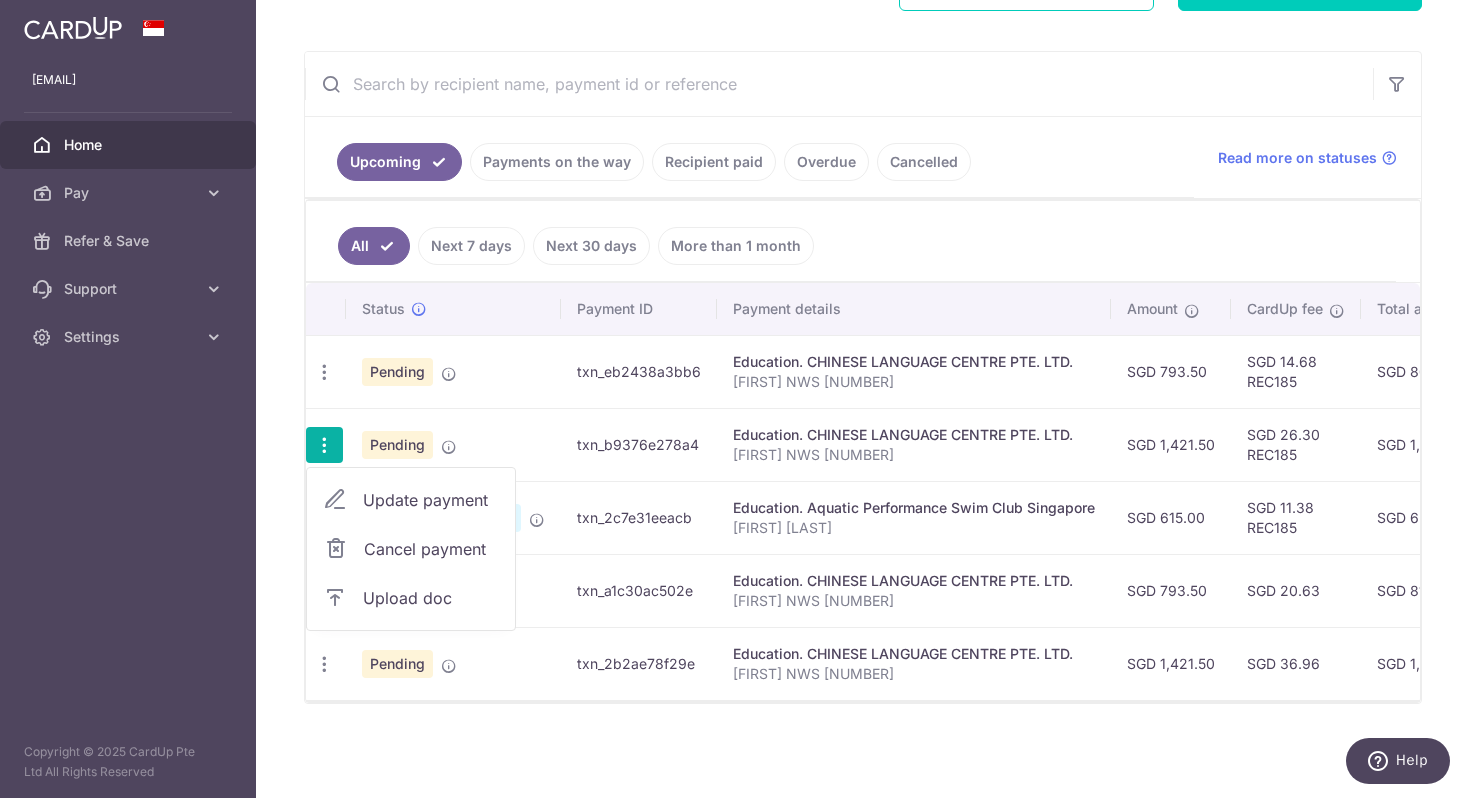 click on "Pending" at bounding box center (453, 444) 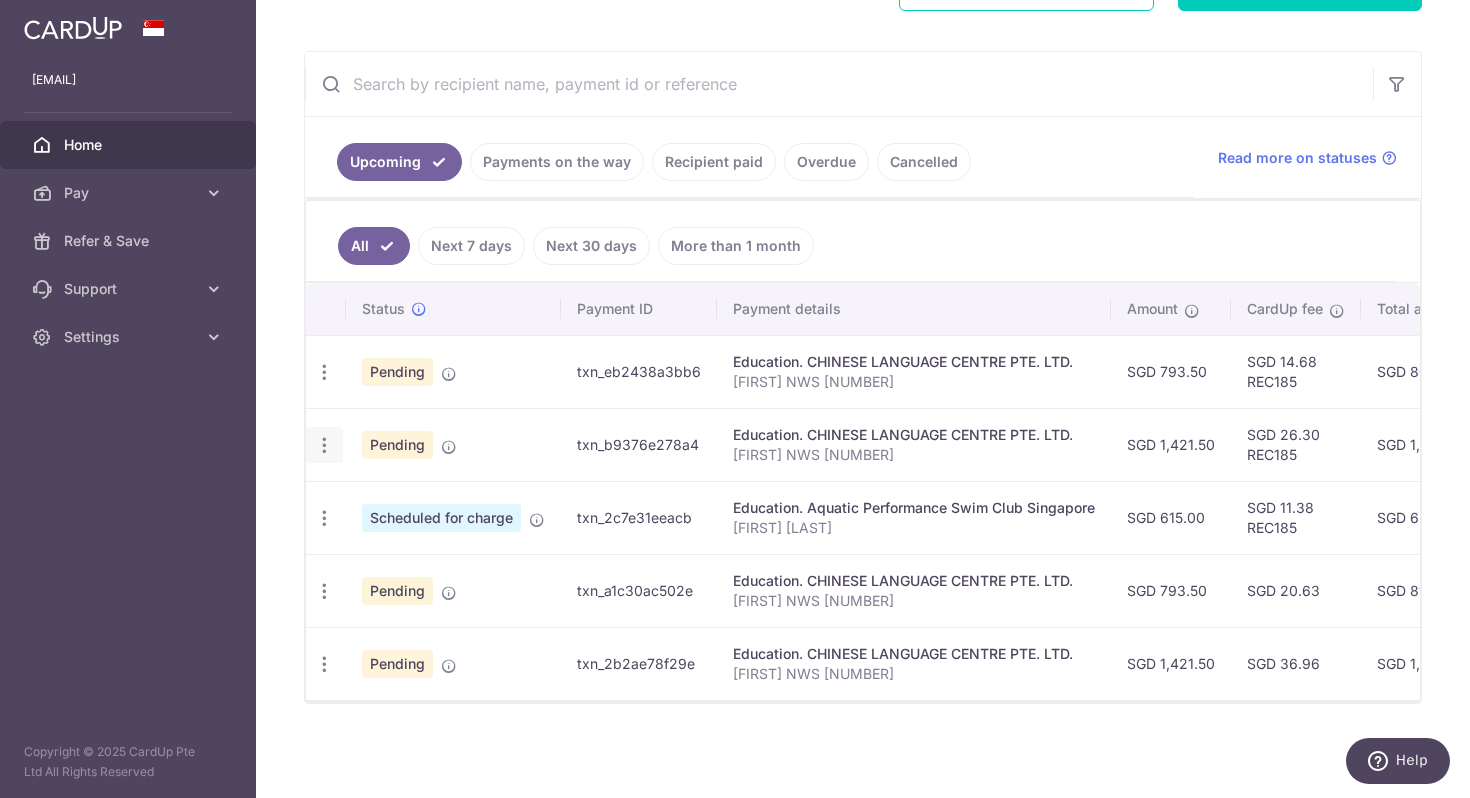 click at bounding box center (324, 372) 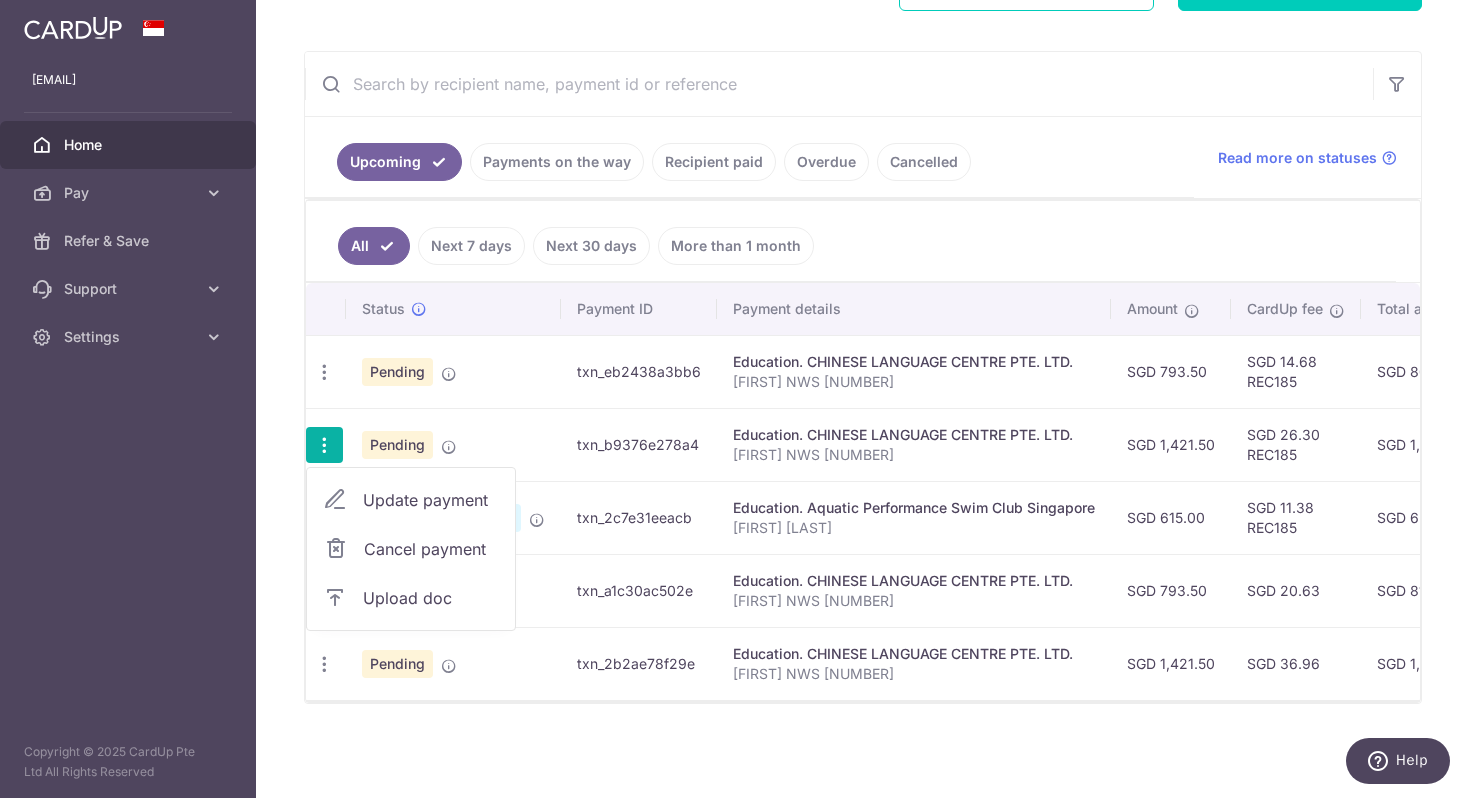 click on "Pending" at bounding box center (453, 444) 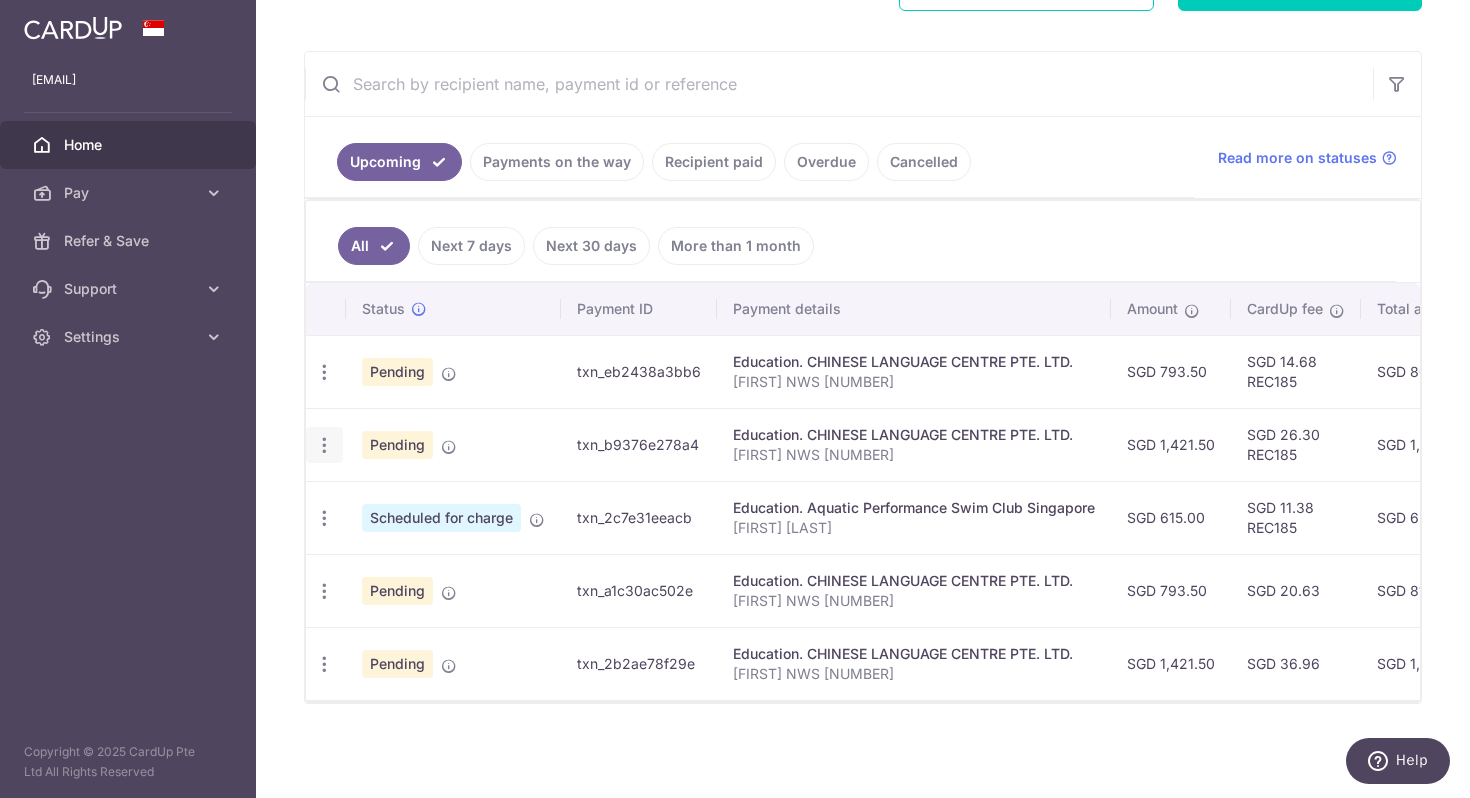 click at bounding box center (324, 372) 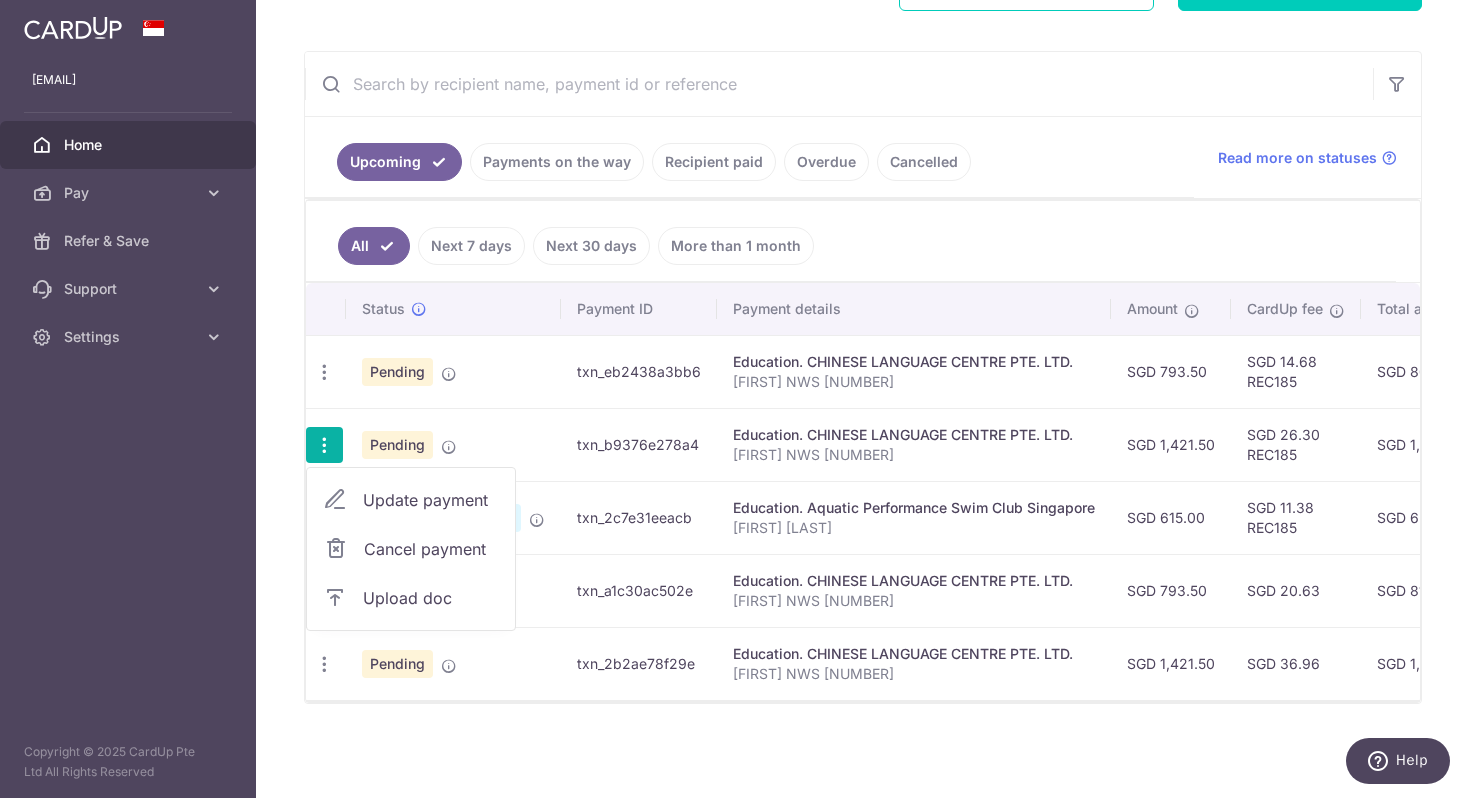 click on "Pending" at bounding box center [453, 444] 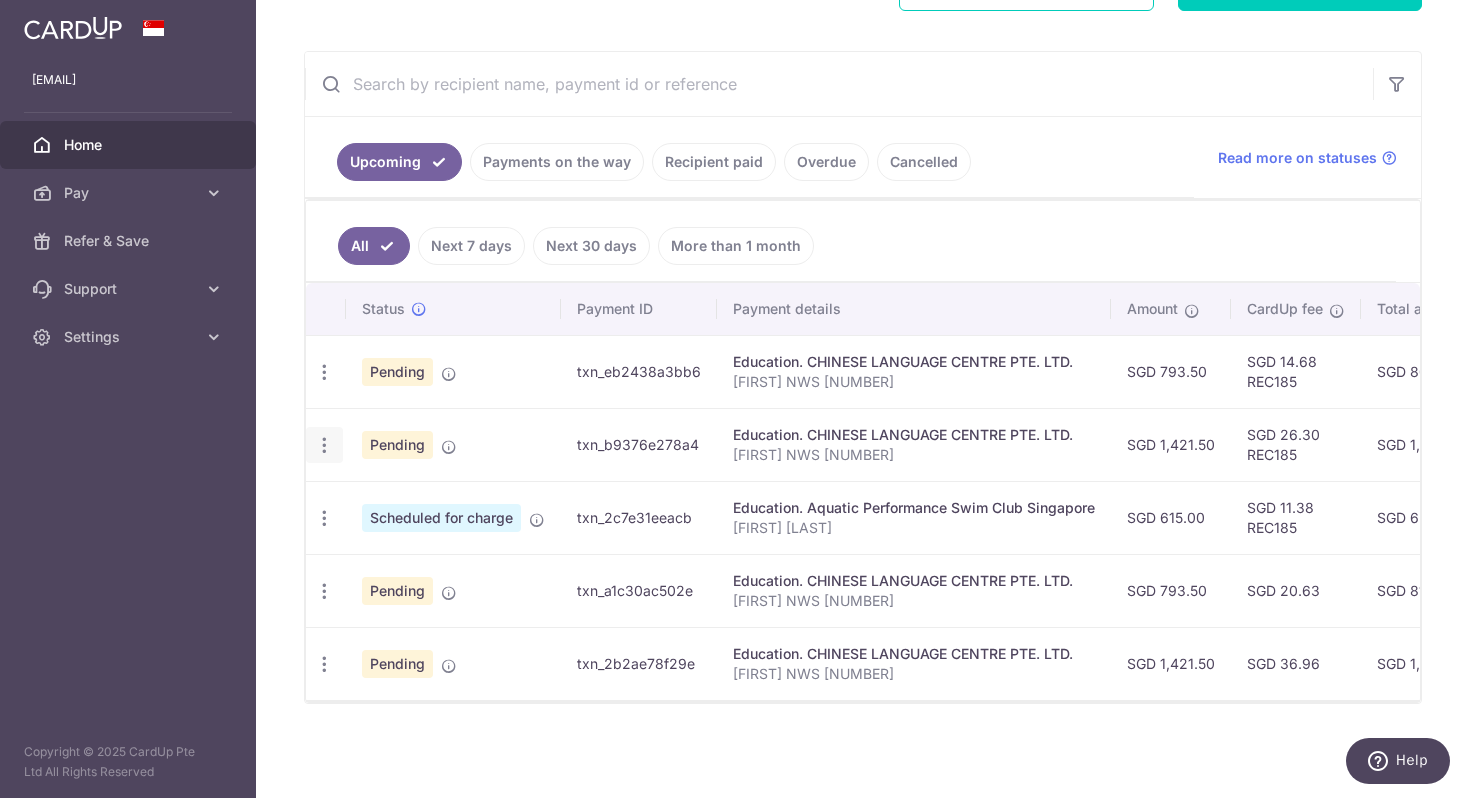 click at bounding box center (324, 372) 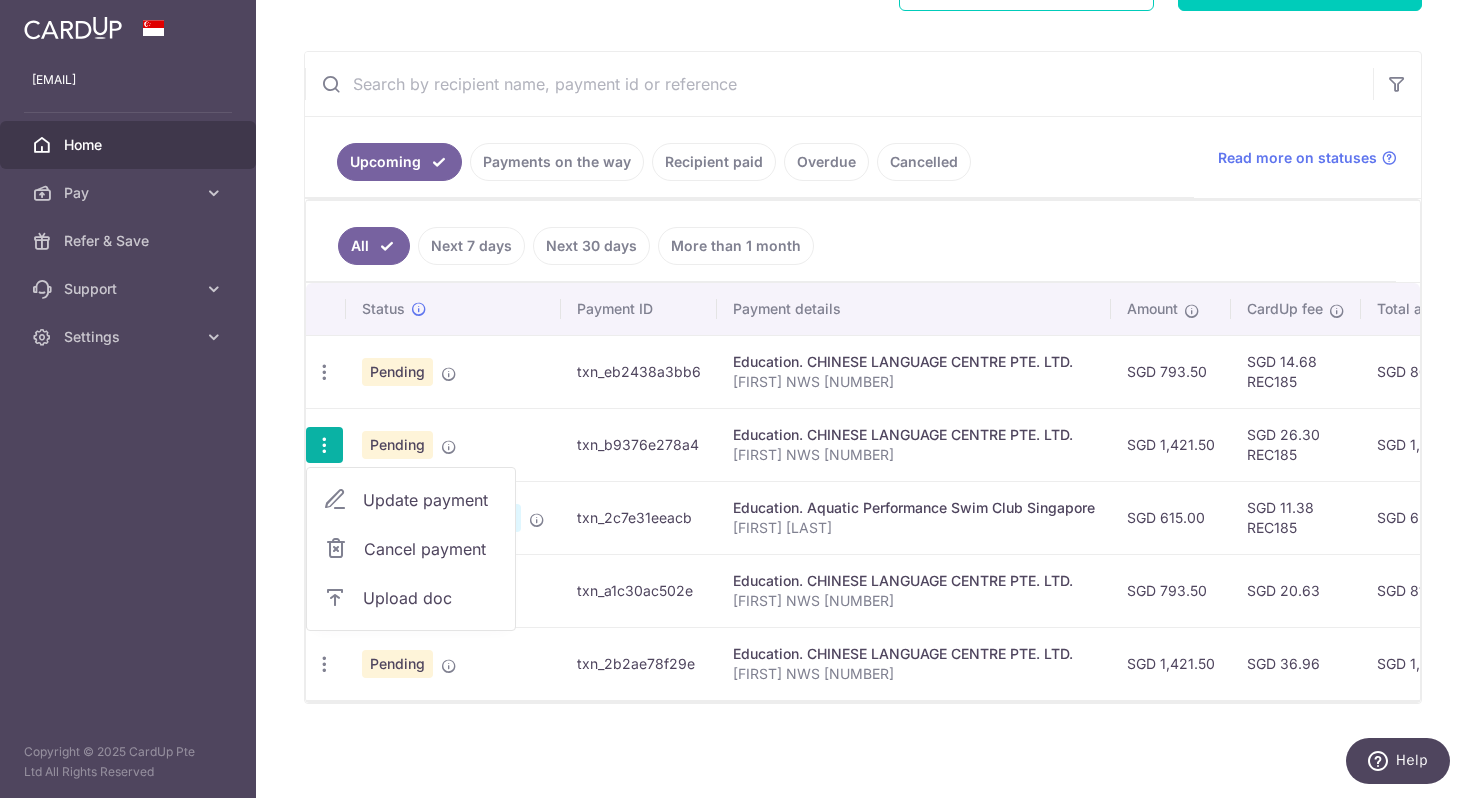 click on "Pending" at bounding box center (453, 444) 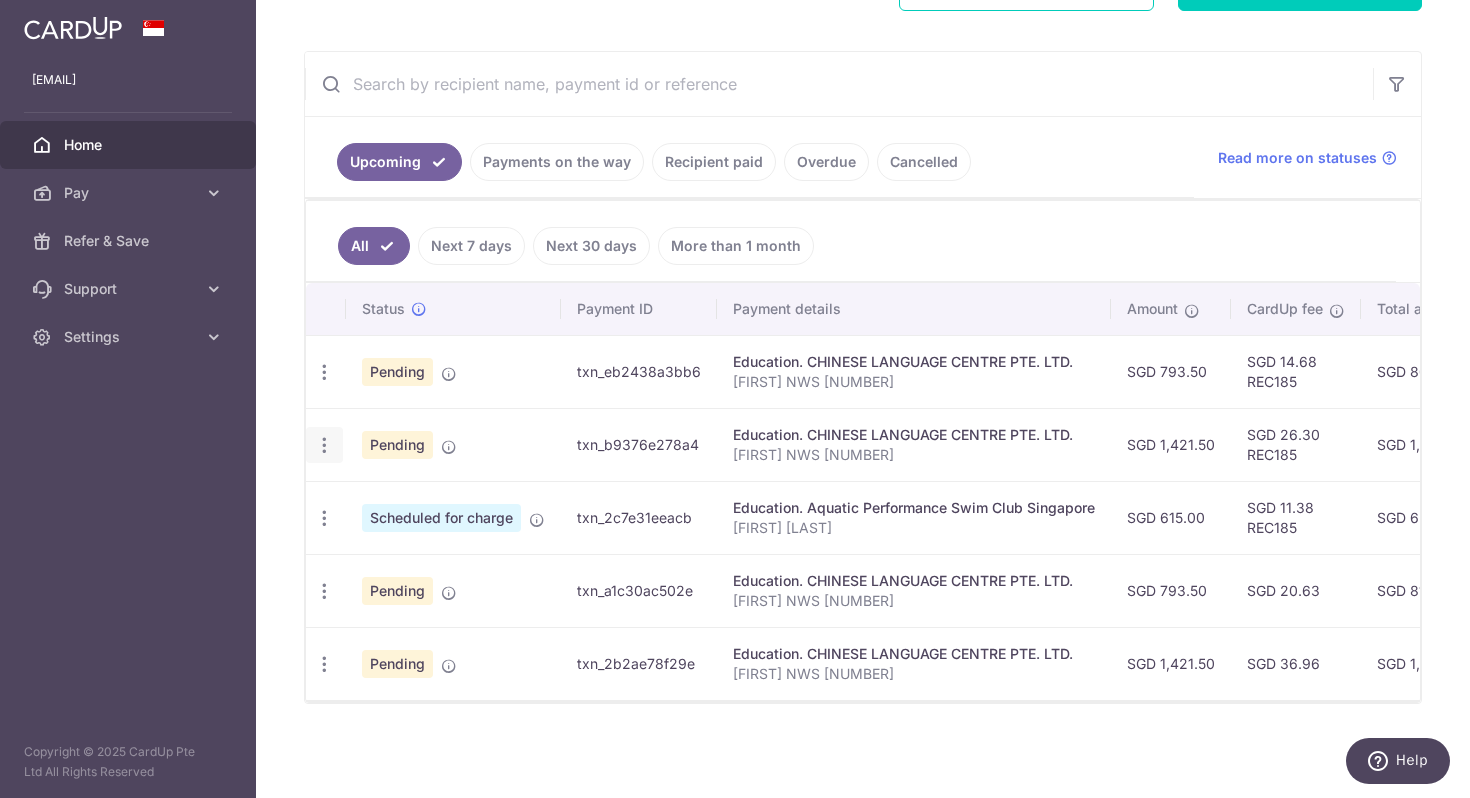 click at bounding box center (324, 372) 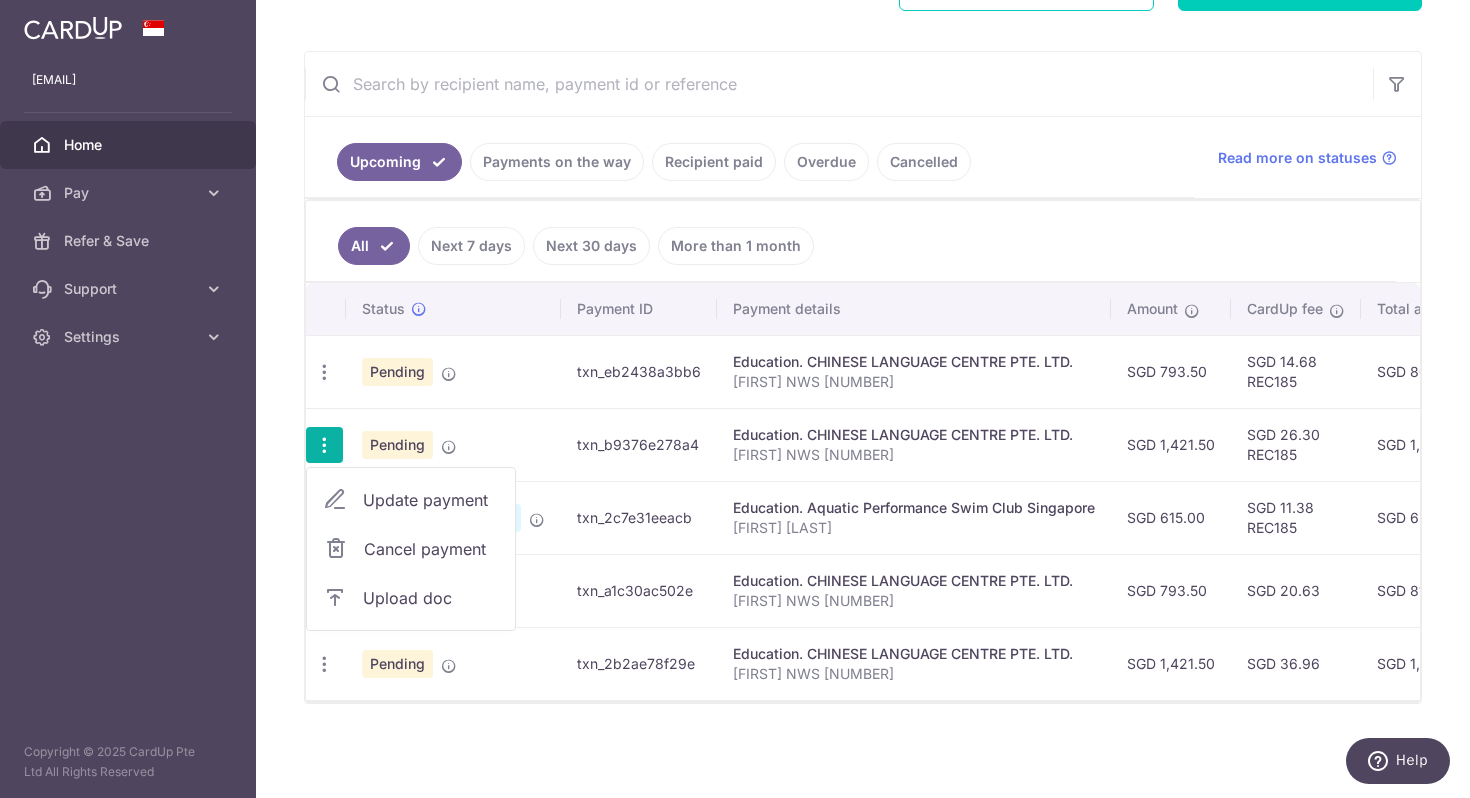 click on "Update payment" at bounding box center [431, 500] 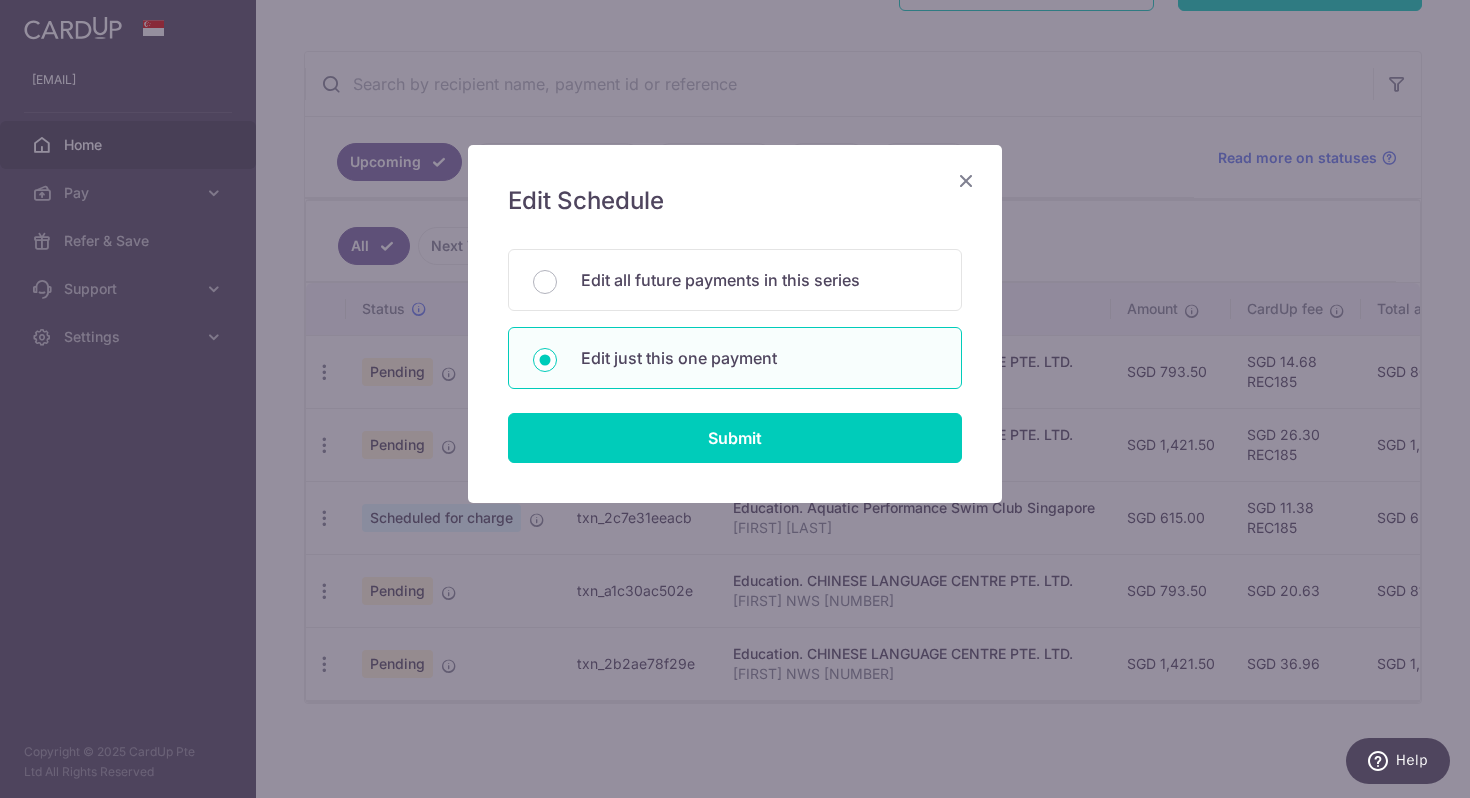 click at bounding box center [966, 180] 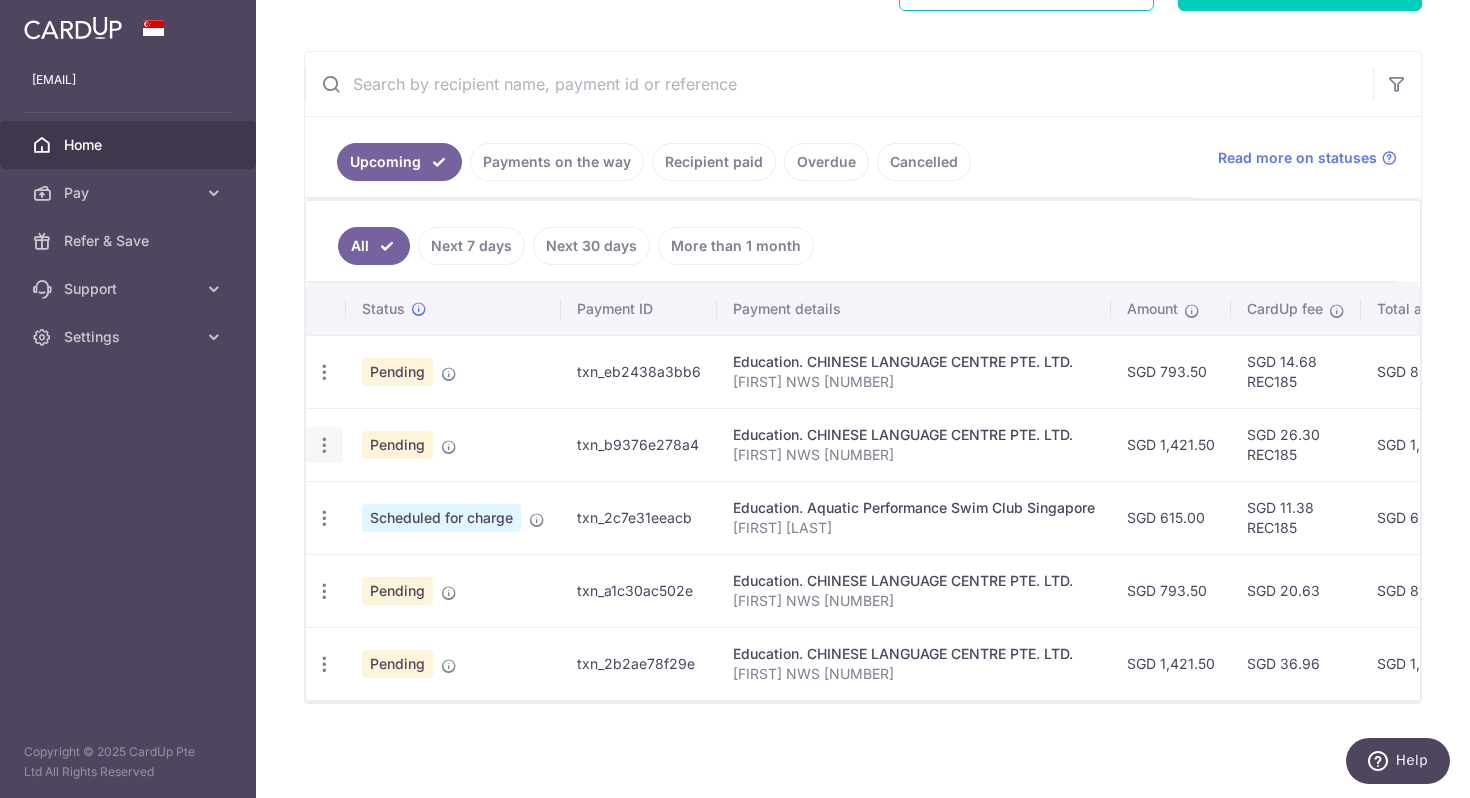 click at bounding box center (324, 372) 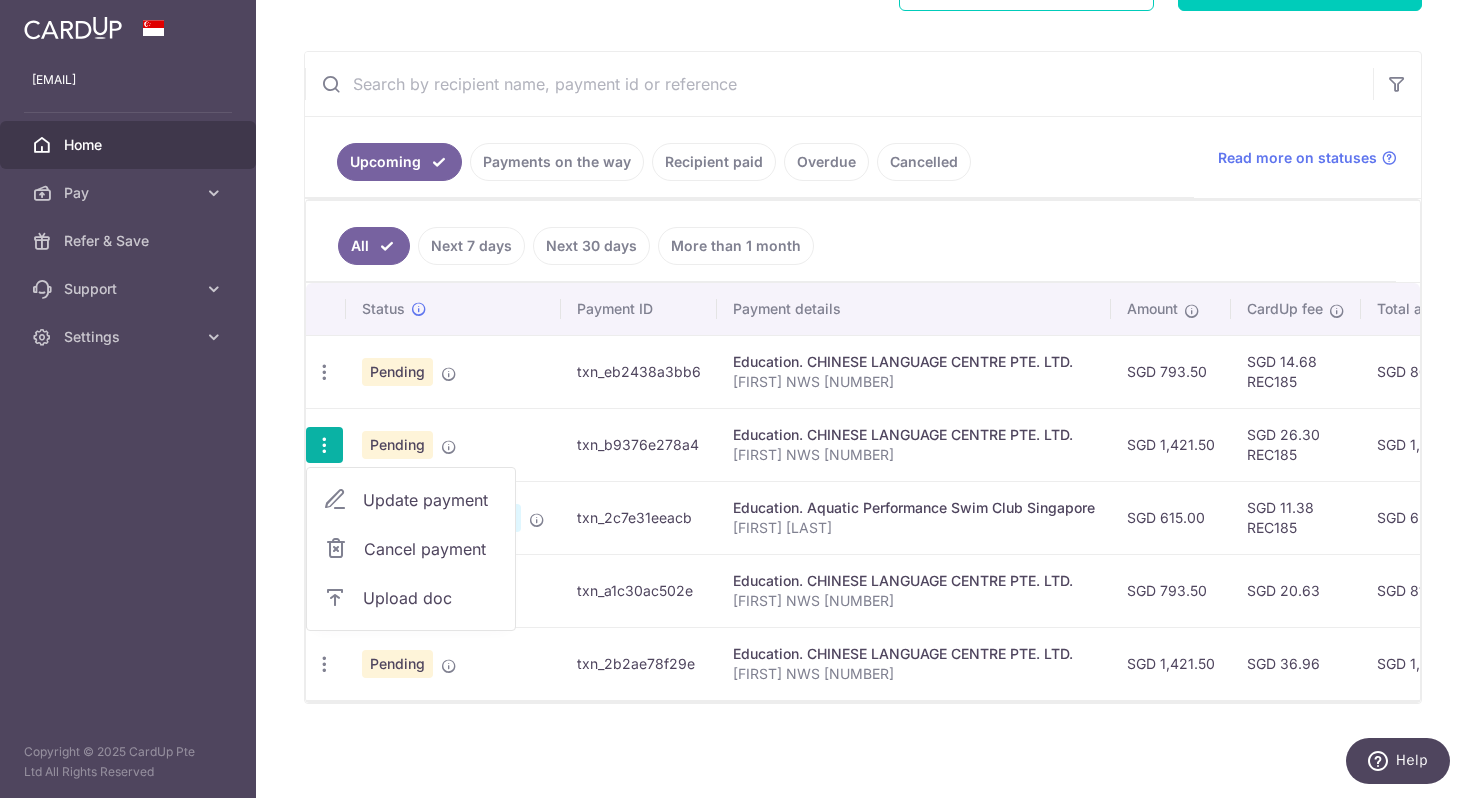 click on "Update payment" at bounding box center (431, 500) 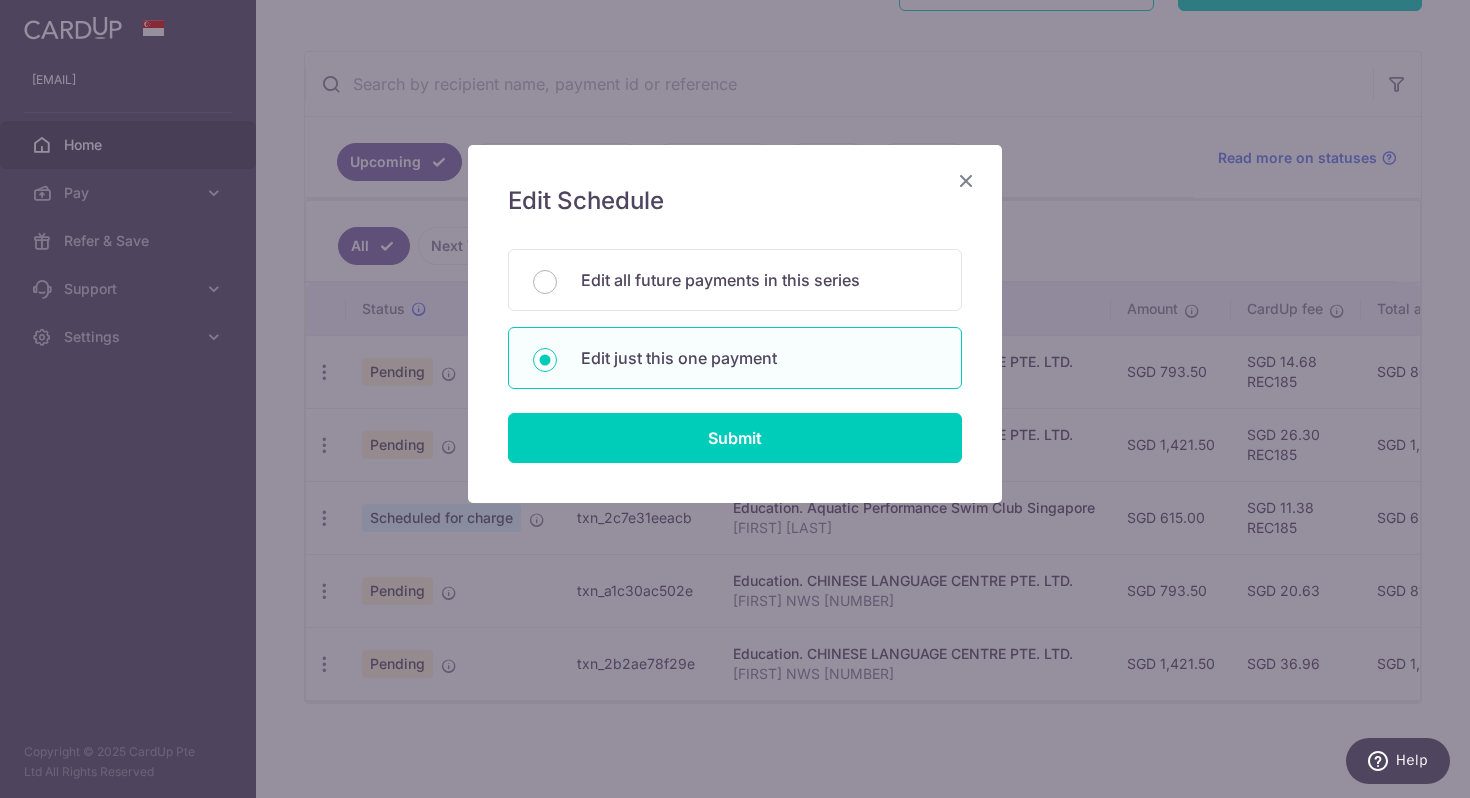 click at bounding box center (966, 180) 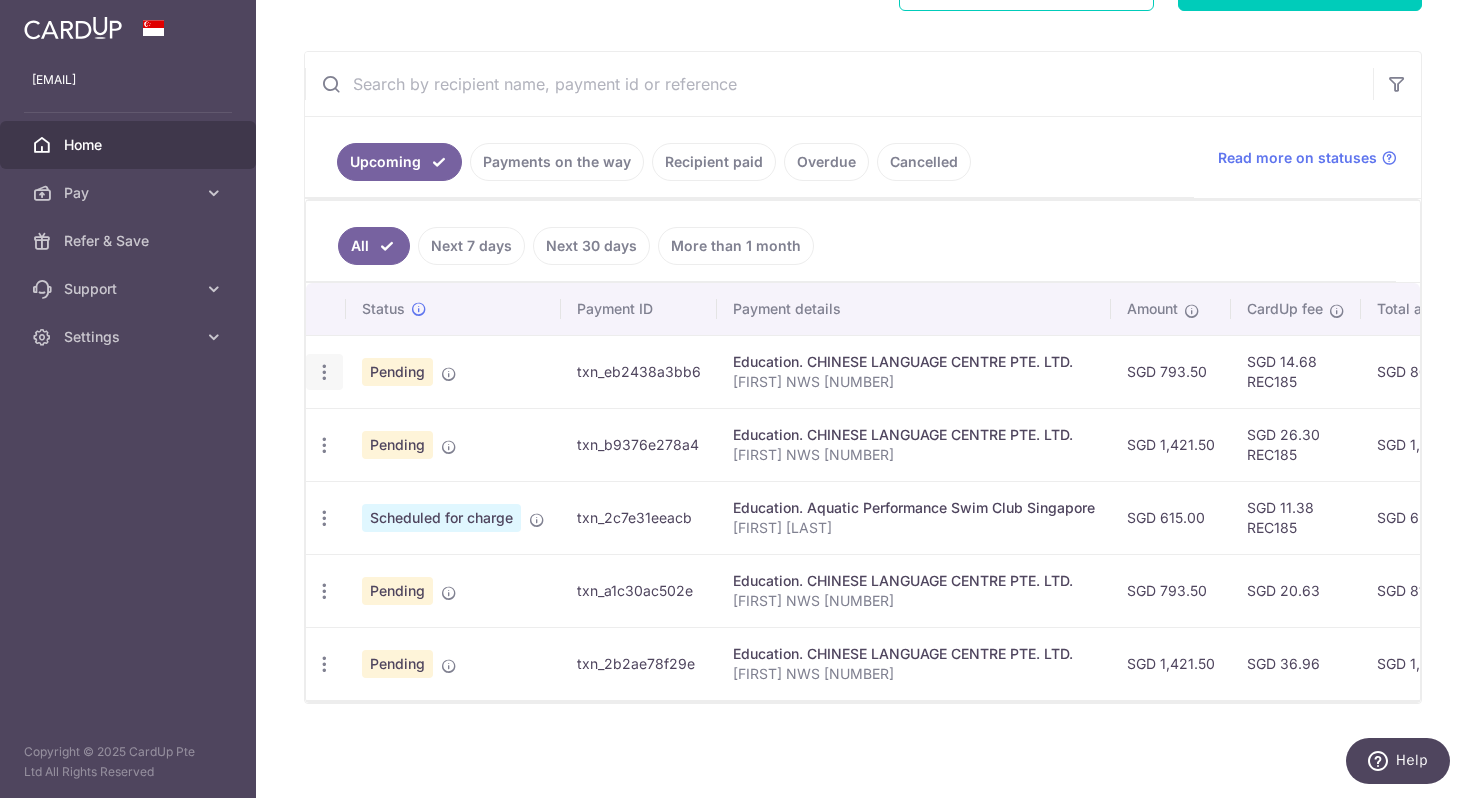 click at bounding box center [324, 372] 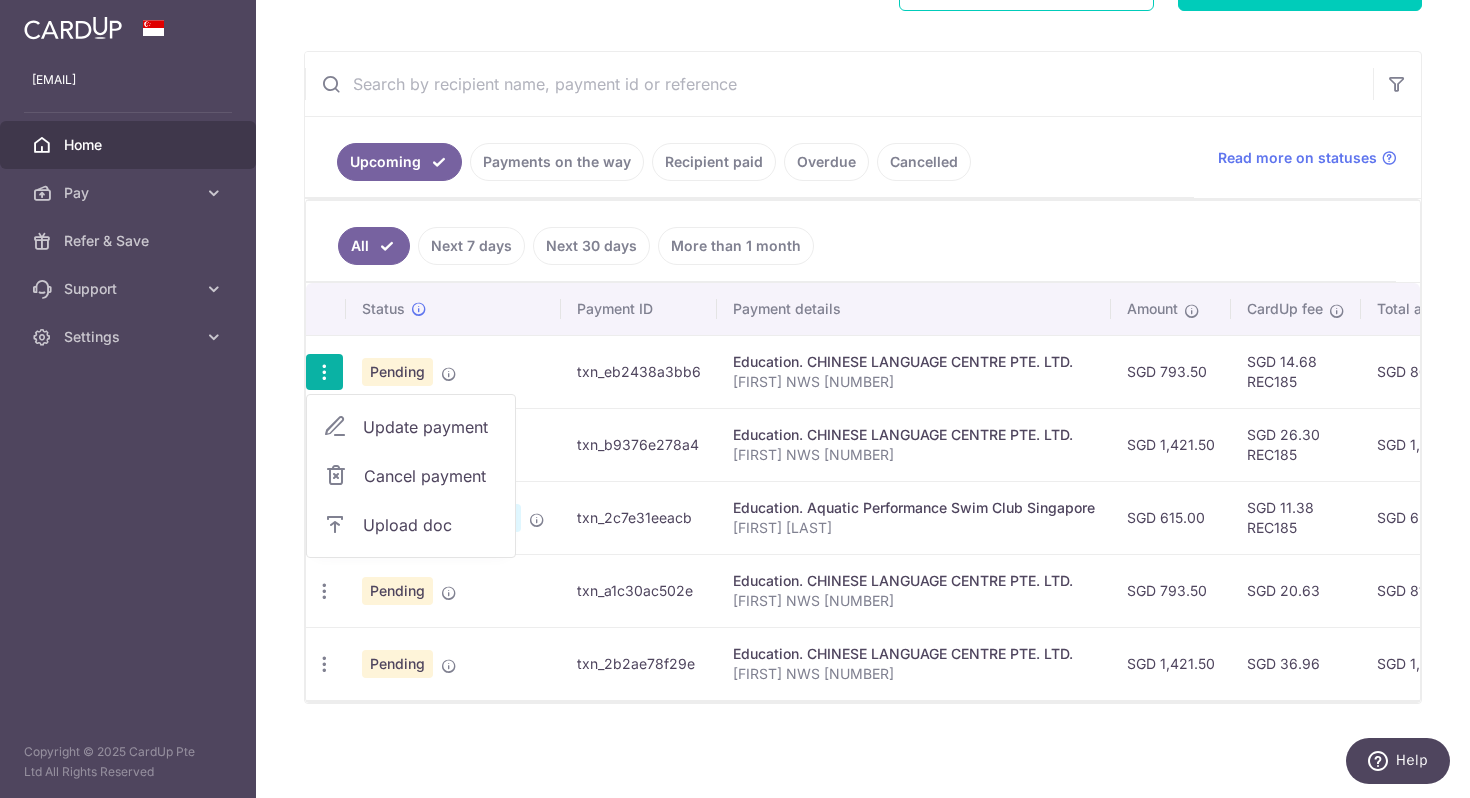 click on "×
Pause Schedule
Pause all future payments in this series
Pause just this one payment
By clicking below, you confirm you are pausing this payment to  CHINESE LANGUAGE CENTRE PTE. LTD.  on  07/08/2025 . Payments can be unpaused at anytime prior to payment taken date.
Confirm
Cancel Schedule
Cancel all future payments in this series
Cancel just this one payment
Confirm
Approve Payment" at bounding box center (863, 399) 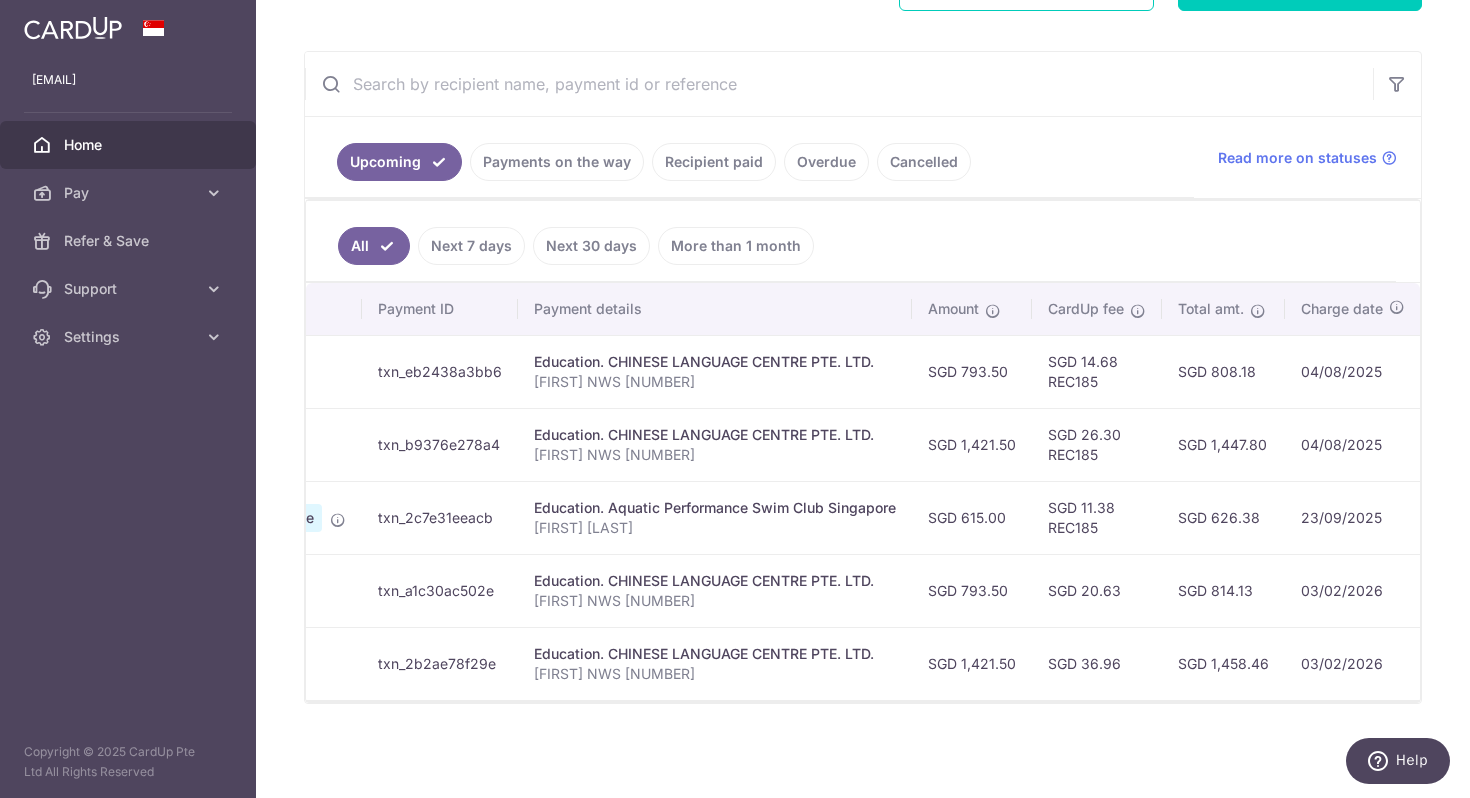 scroll, scrollTop: 0, scrollLeft: 0, axis: both 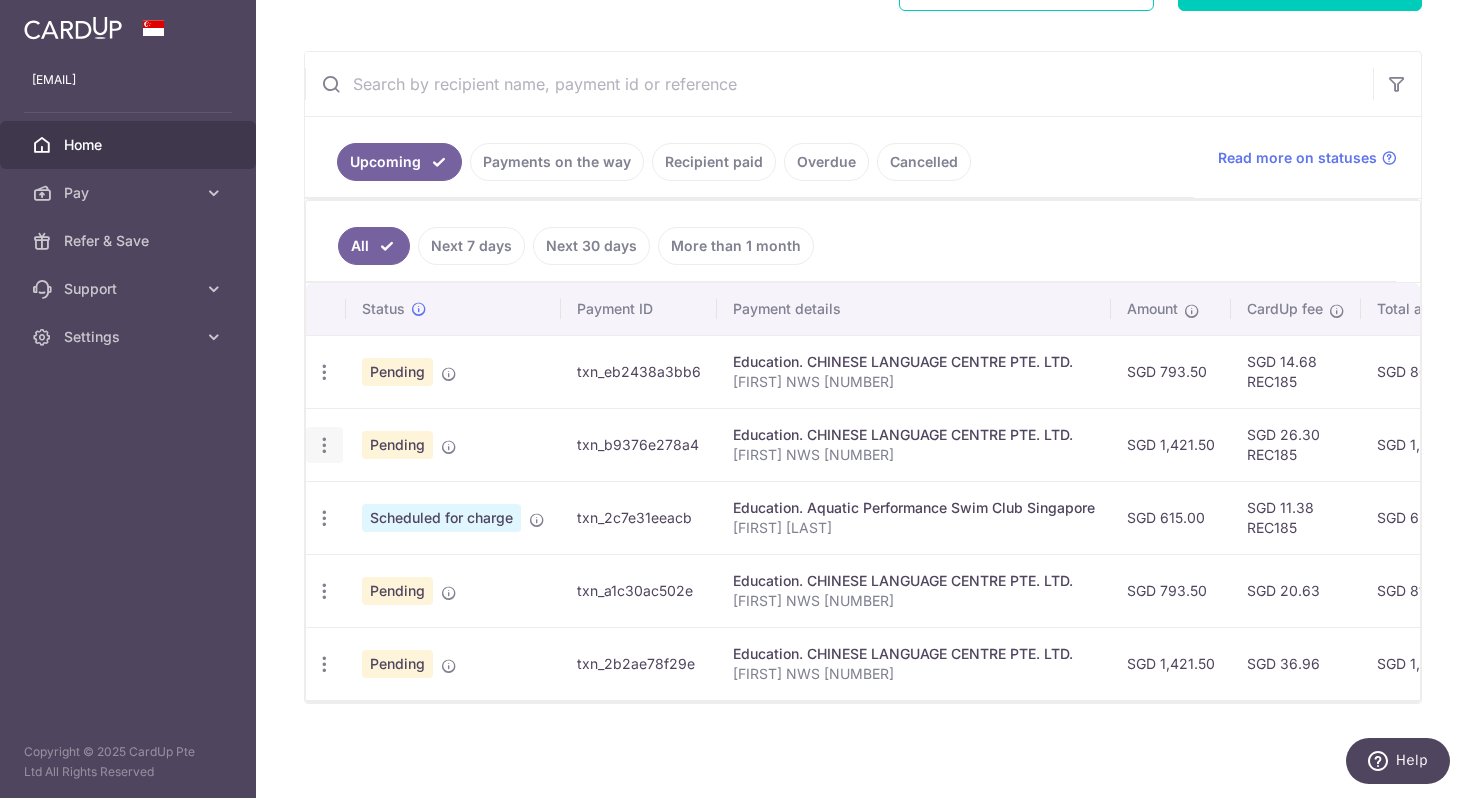 click at bounding box center [324, 372] 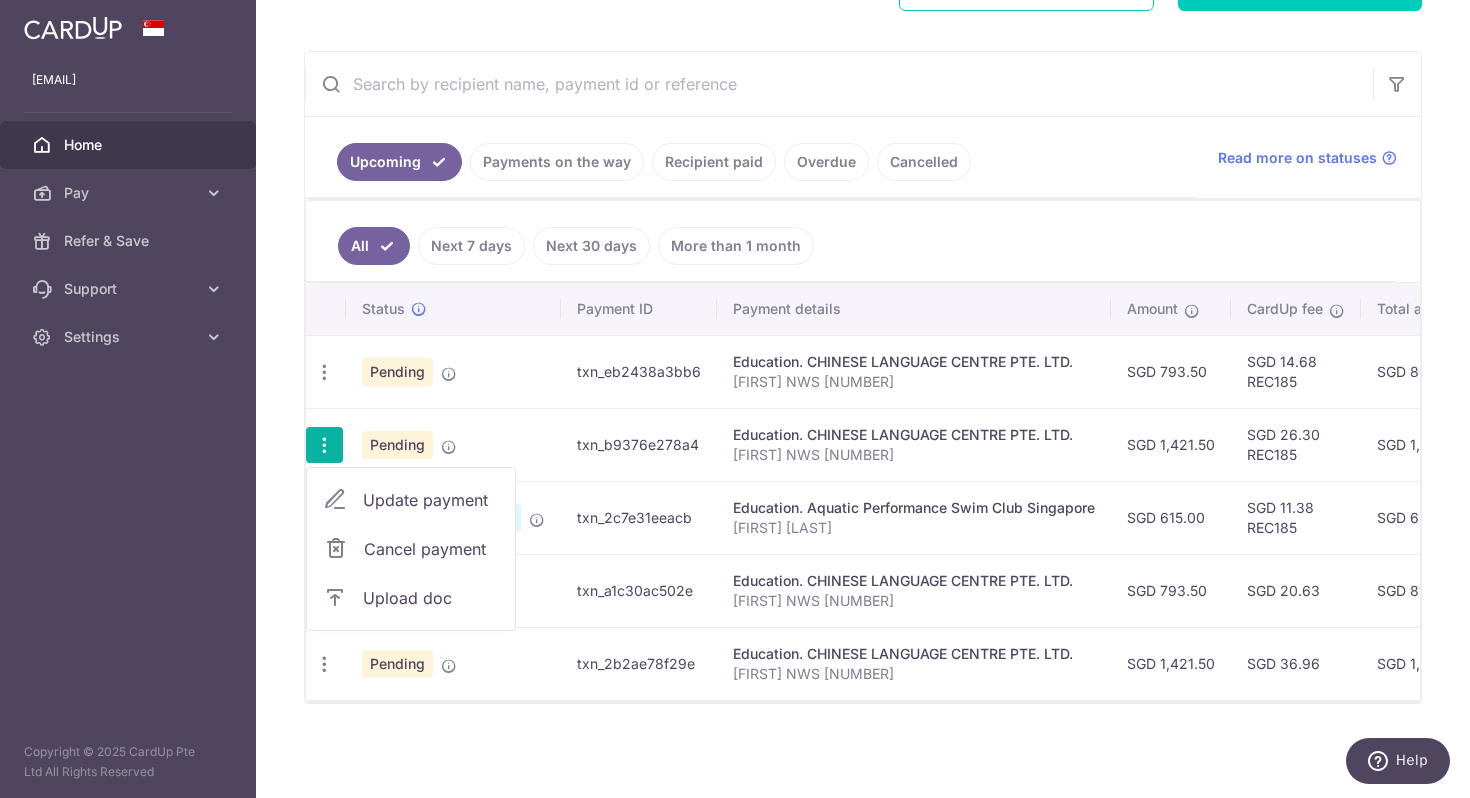 click on "Update payment" at bounding box center [411, 500] 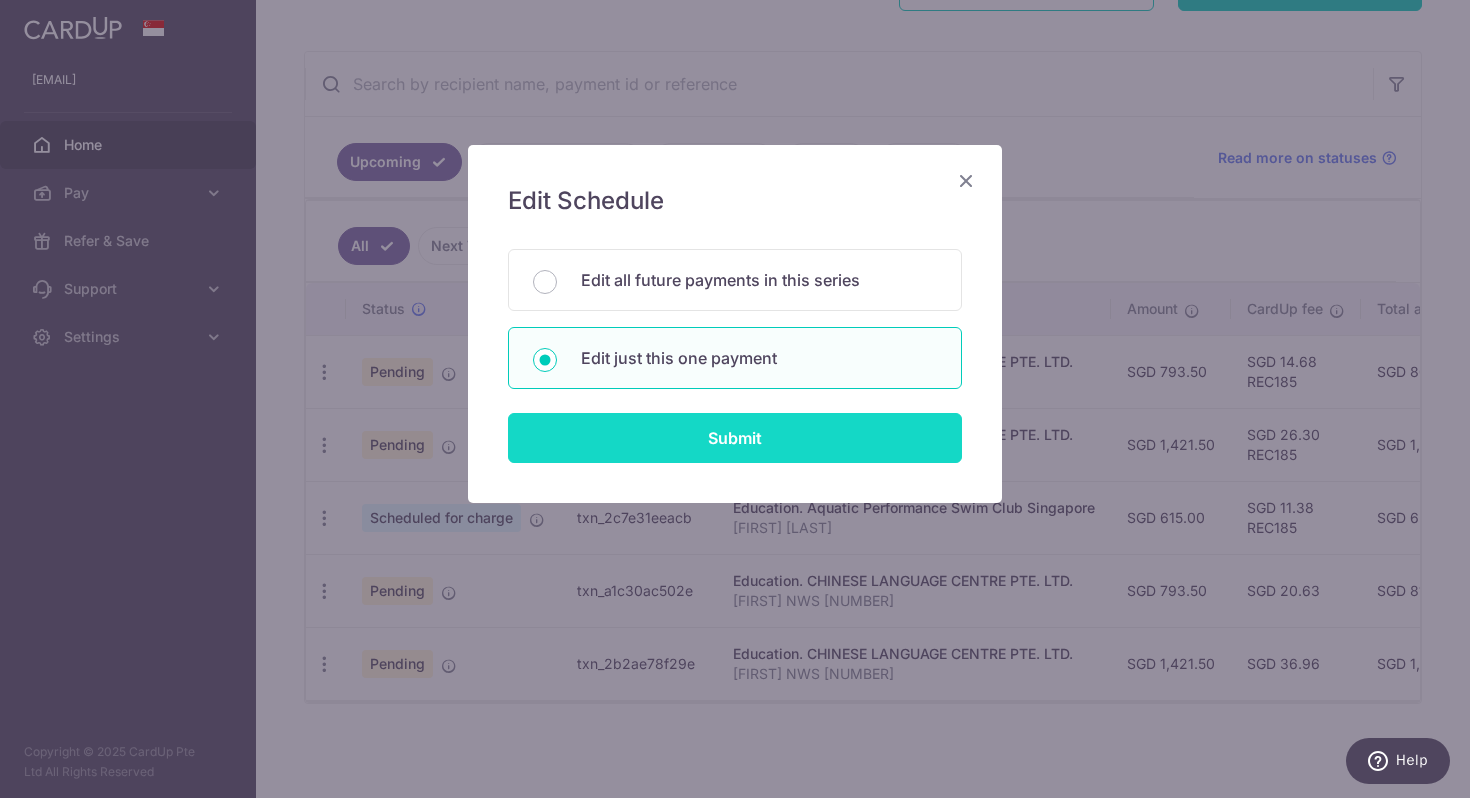 click on "Submit" at bounding box center [735, 438] 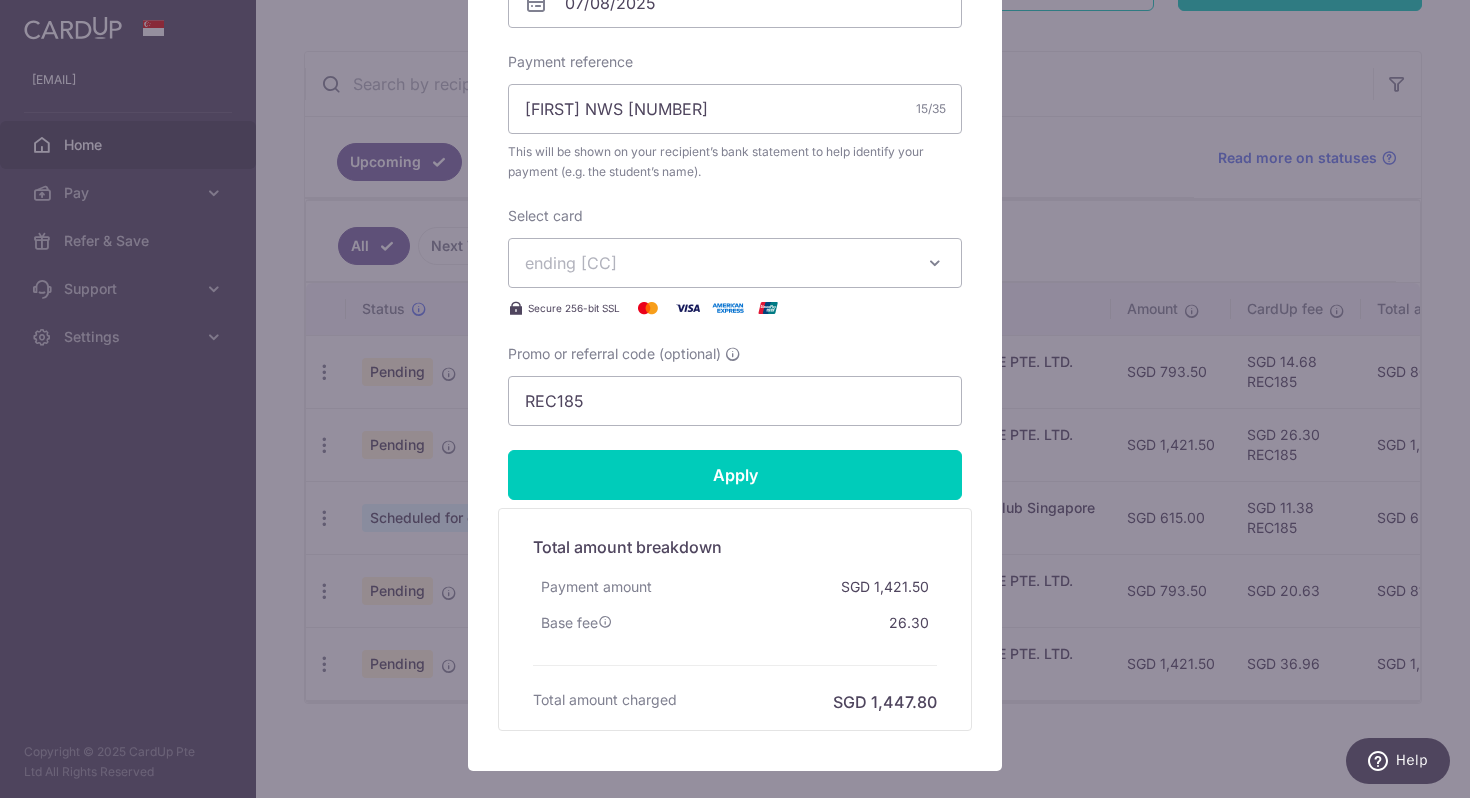 scroll, scrollTop: 823, scrollLeft: 0, axis: vertical 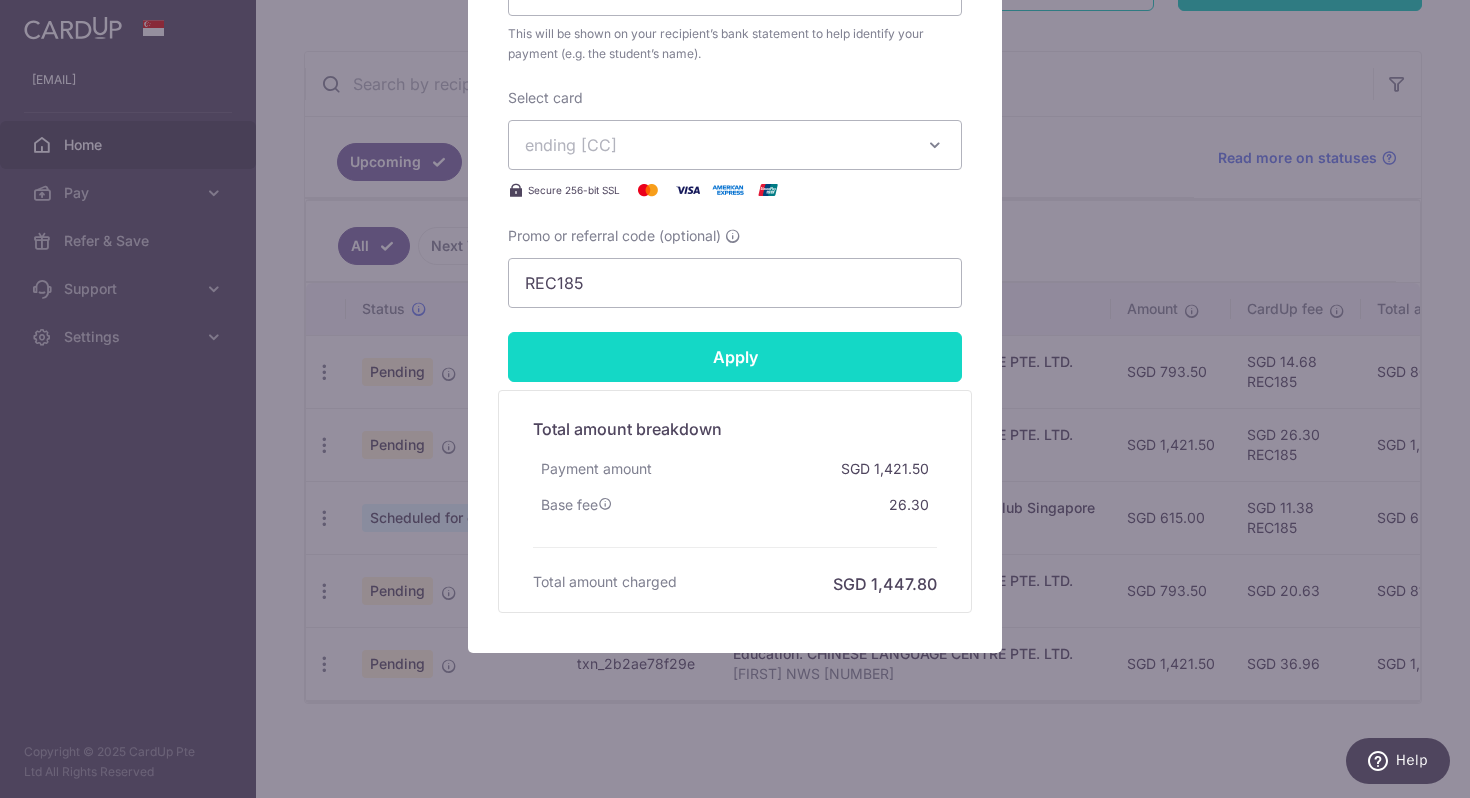 click on "Apply" at bounding box center [735, 357] 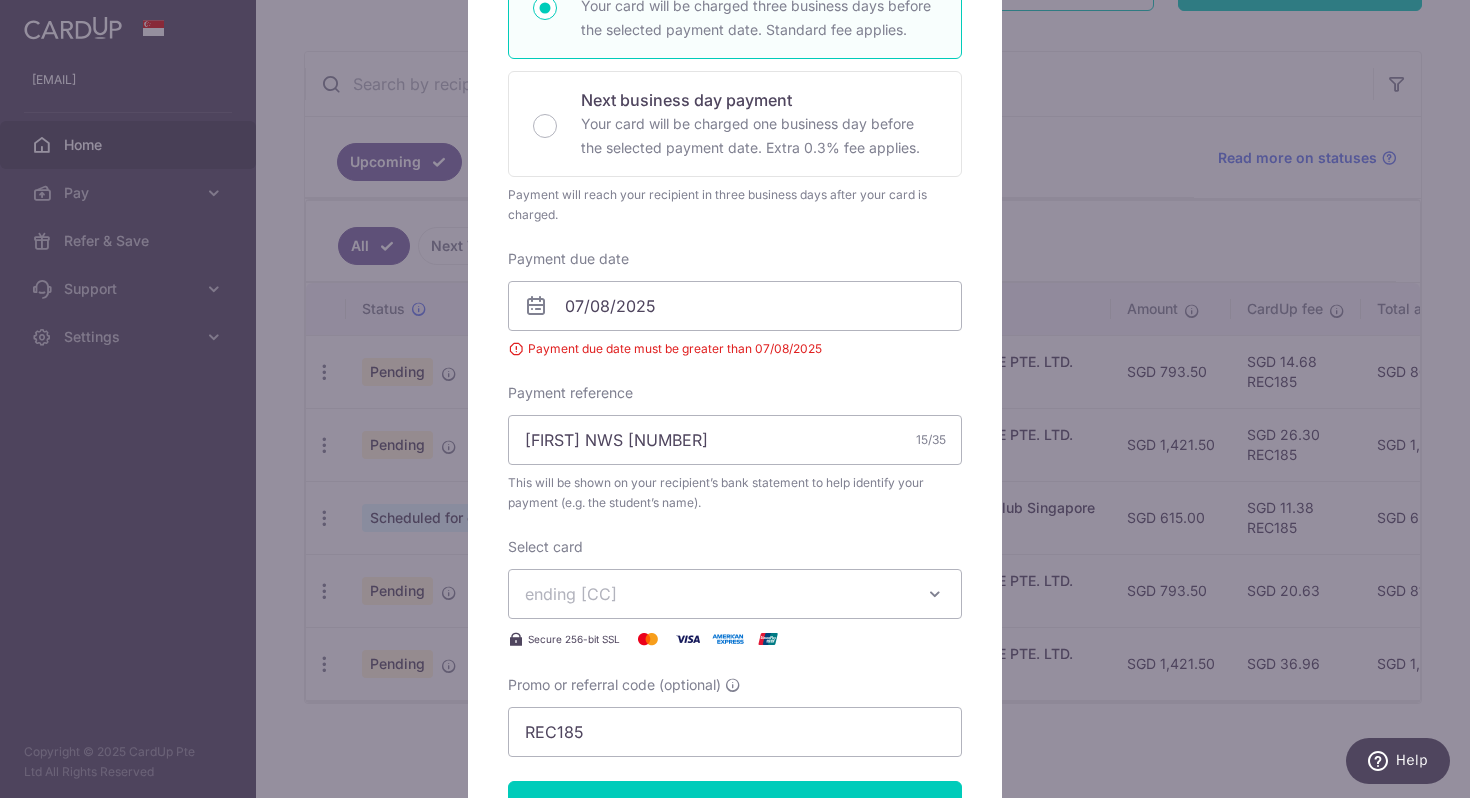 scroll, scrollTop: 381, scrollLeft: 0, axis: vertical 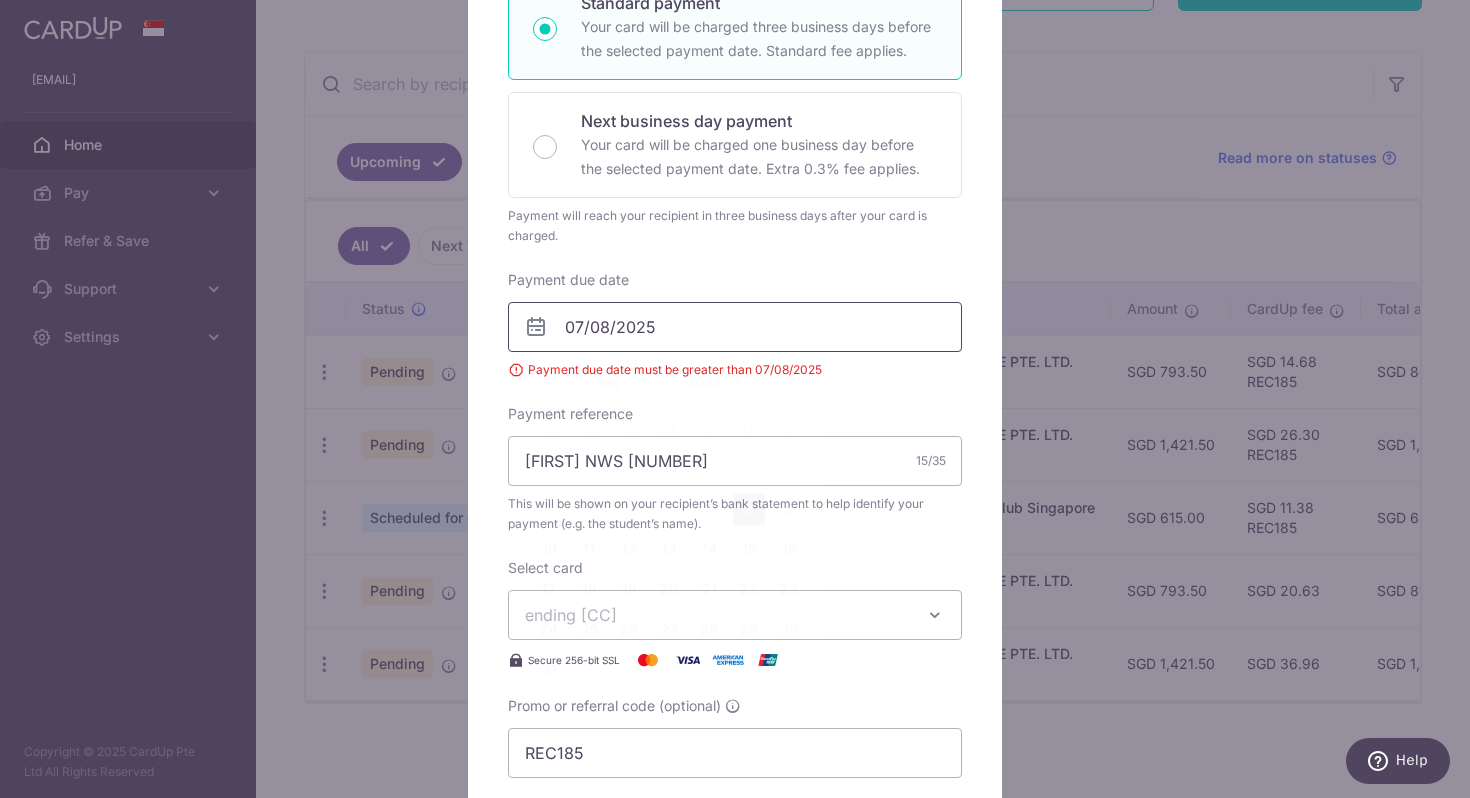 click on "07/08/2025" at bounding box center (735, 327) 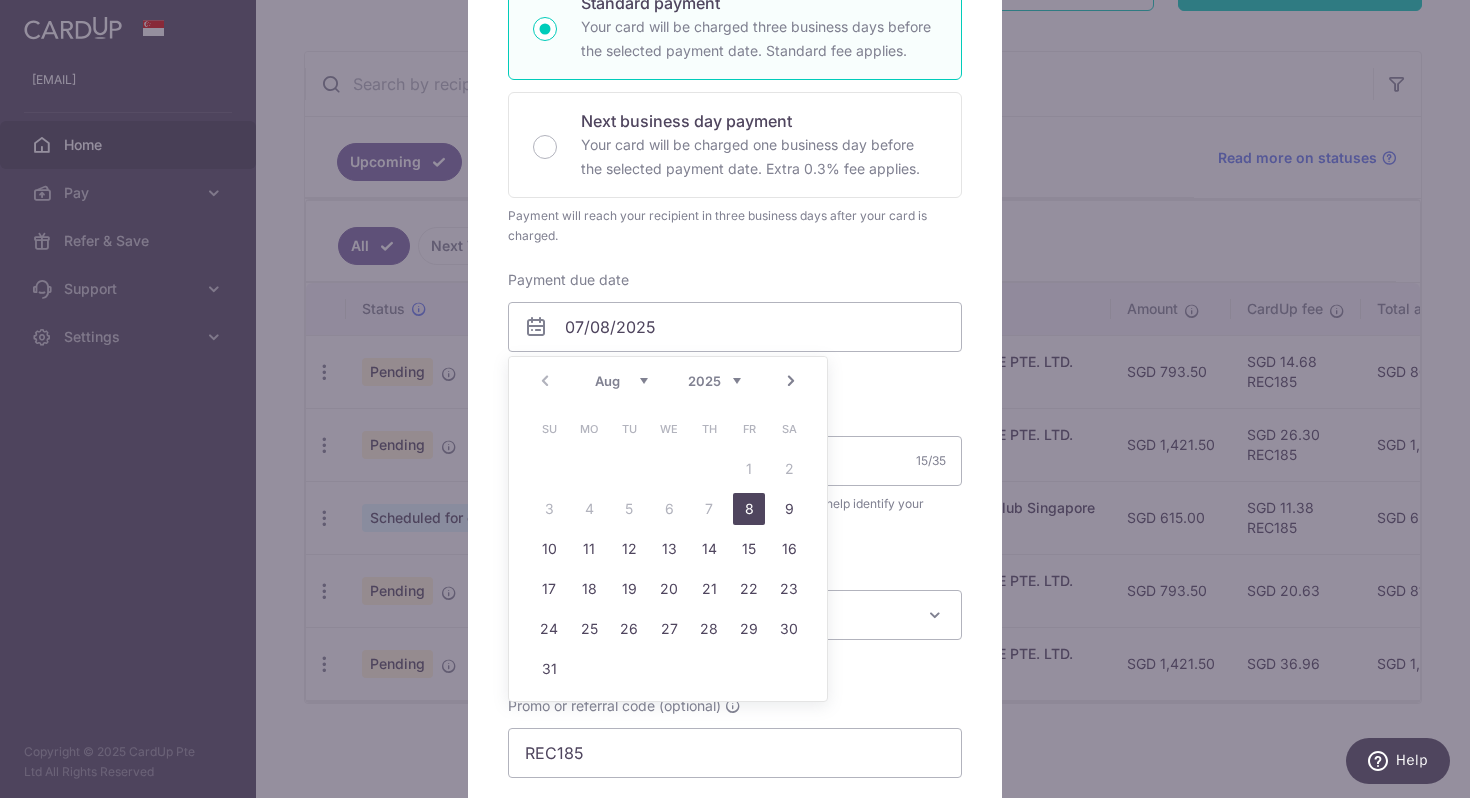 click on "8" at bounding box center (749, 509) 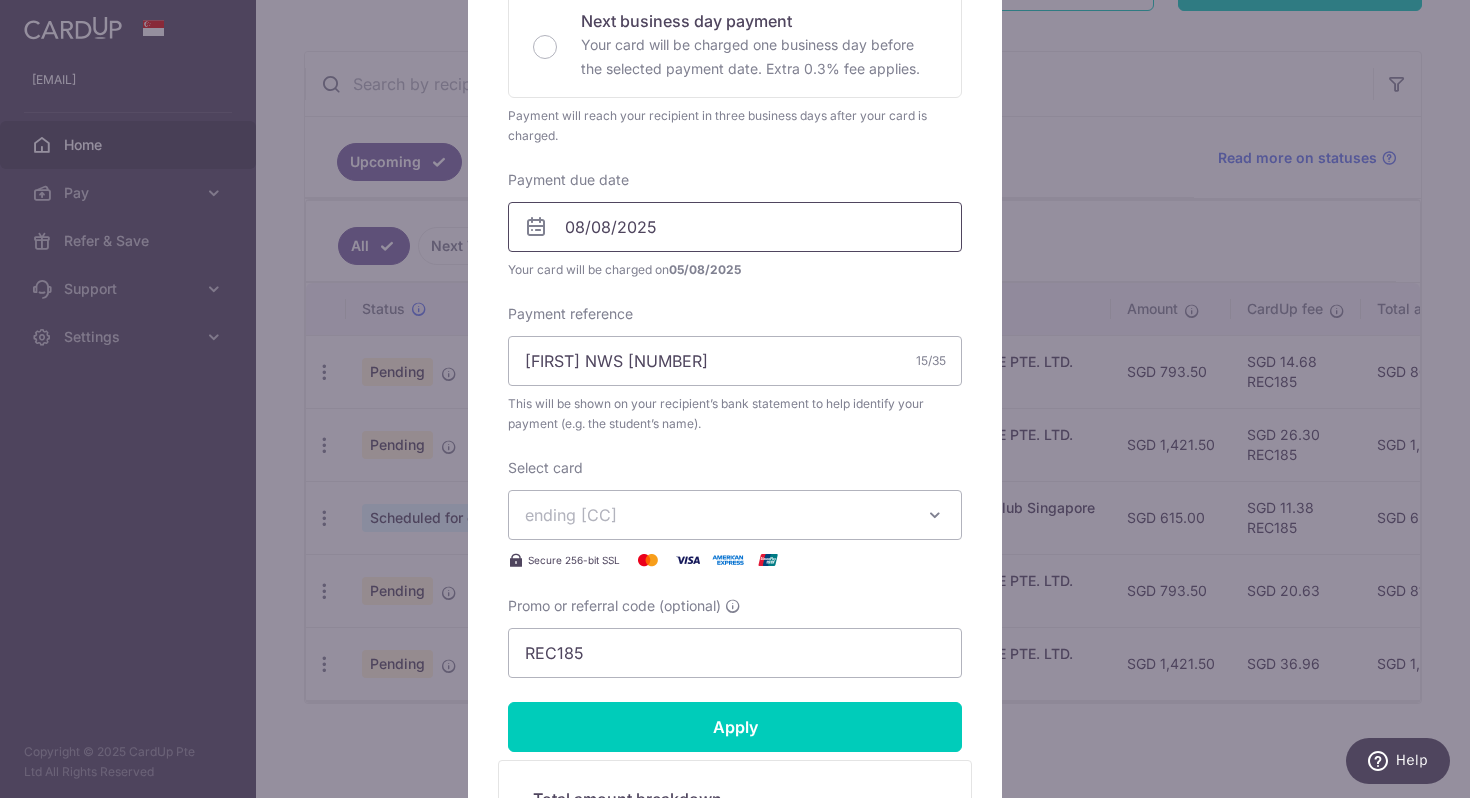 scroll, scrollTop: 0, scrollLeft: 0, axis: both 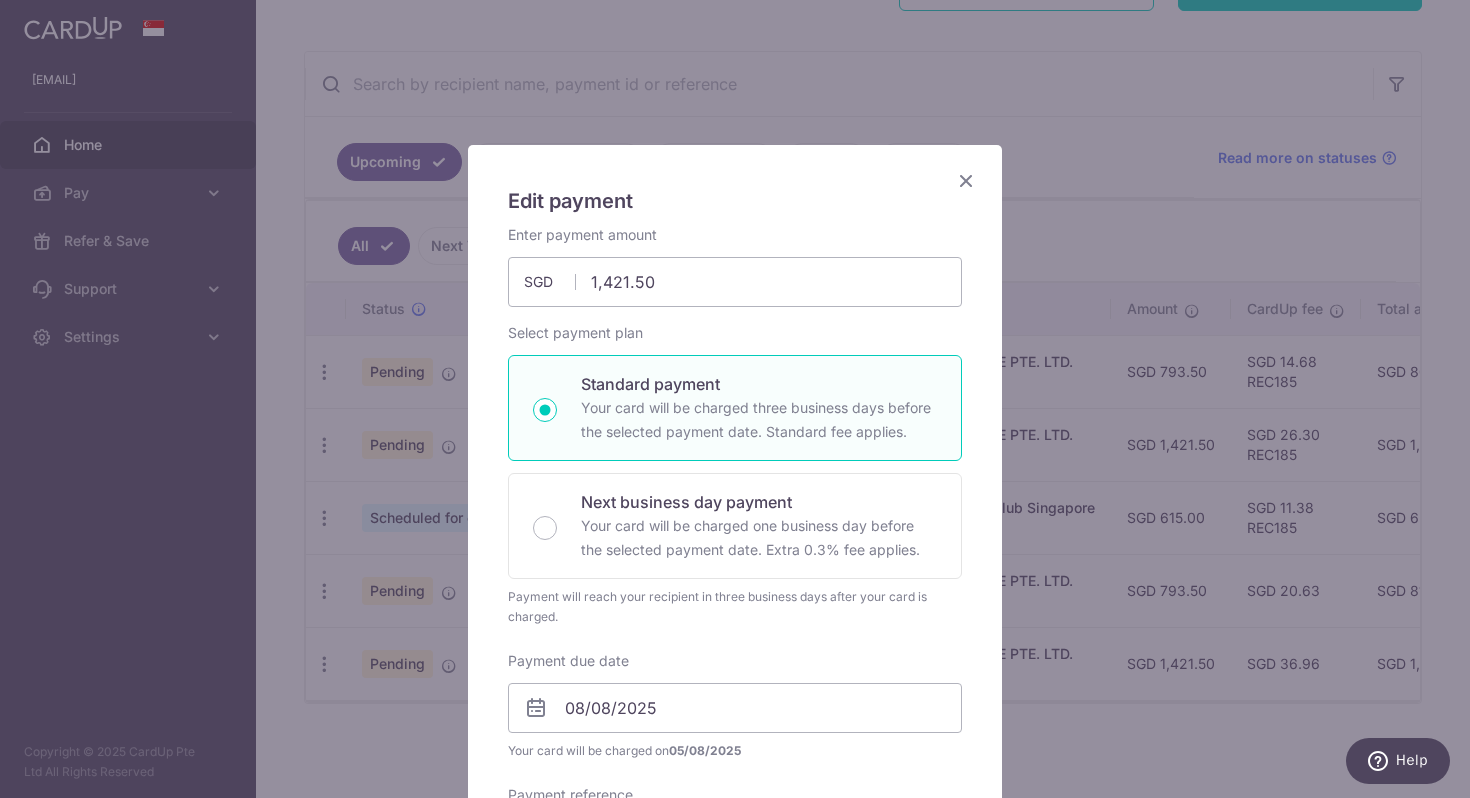 click at bounding box center [966, 180] 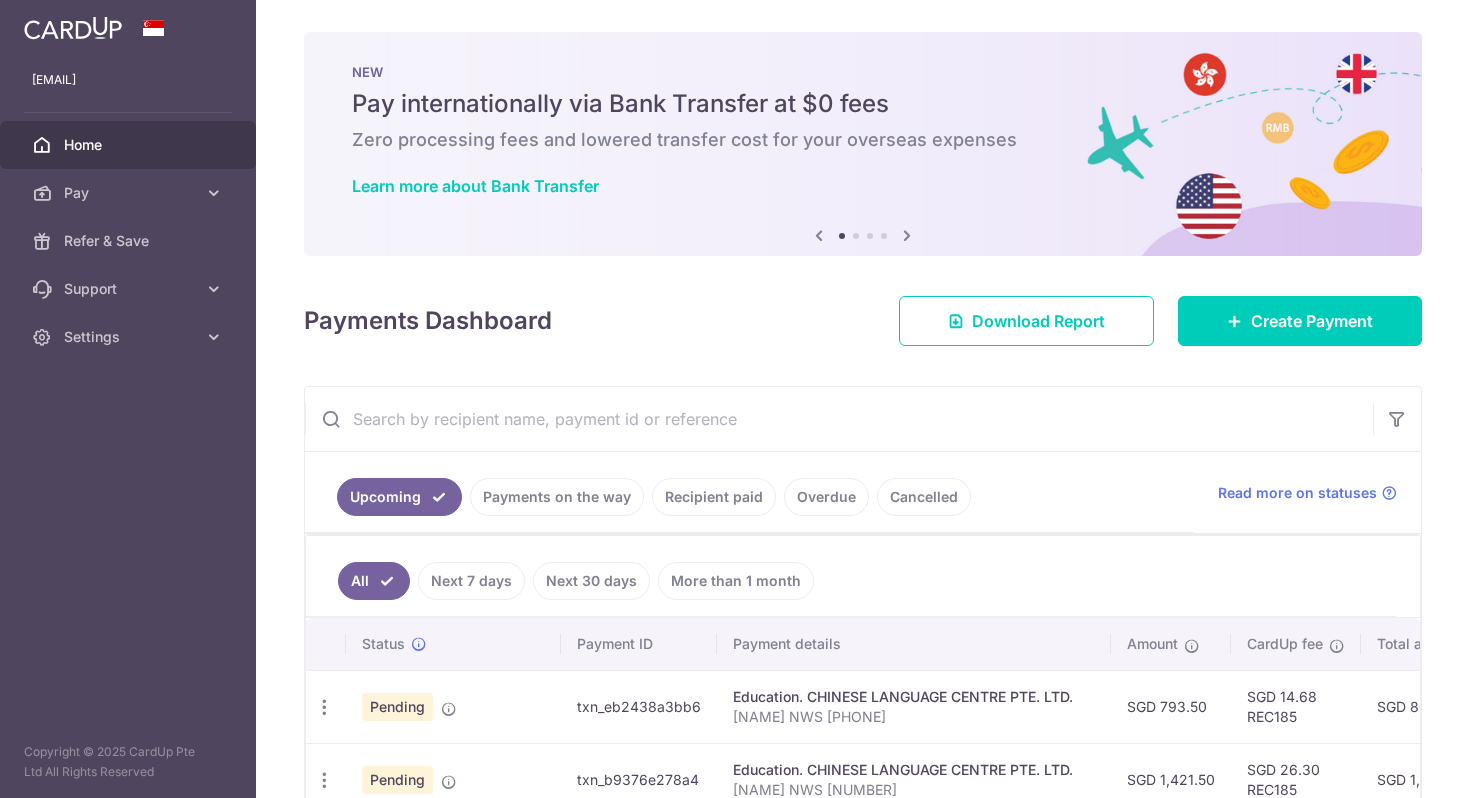 scroll, scrollTop: 0, scrollLeft: 0, axis: both 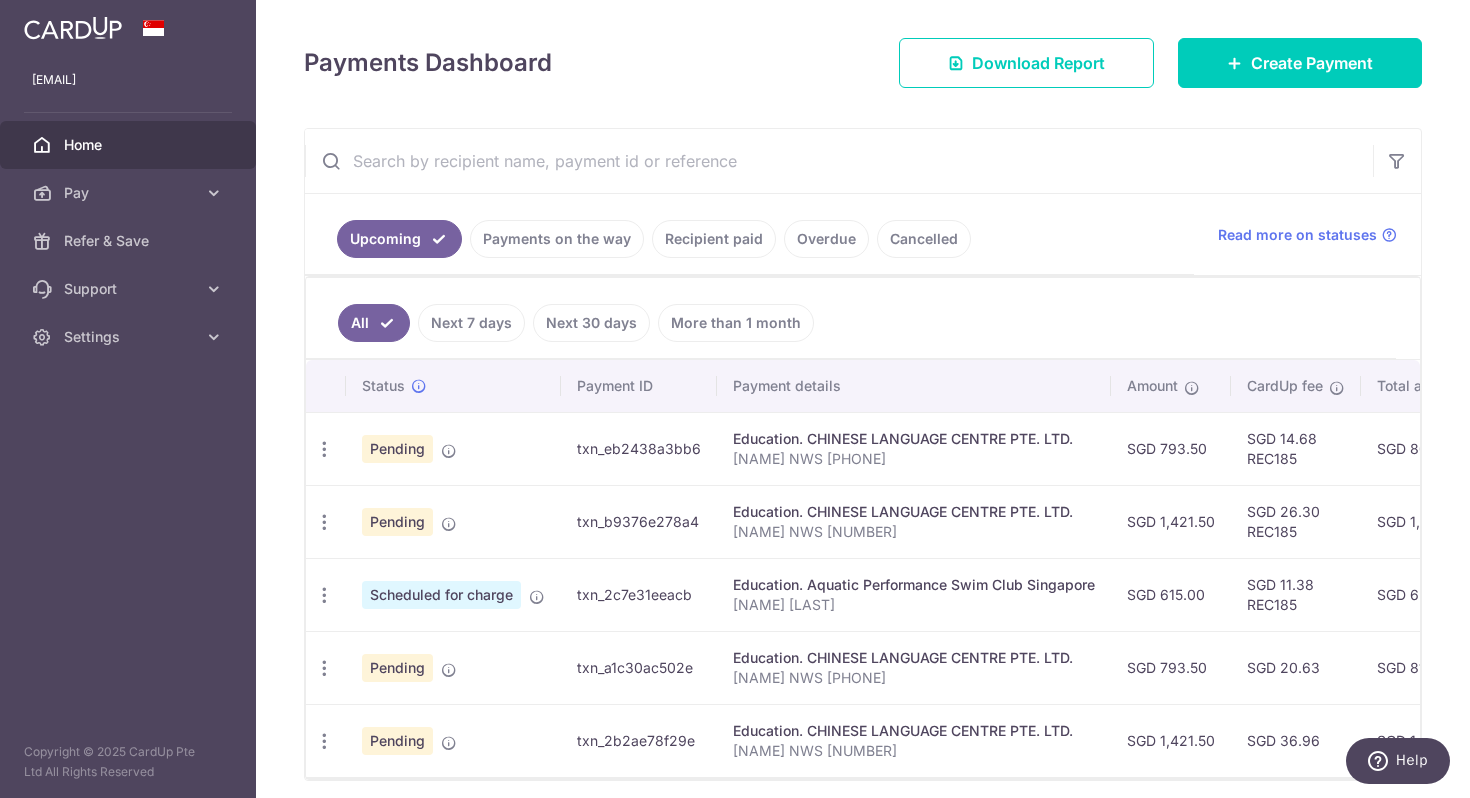 click on "Home" at bounding box center [130, 145] 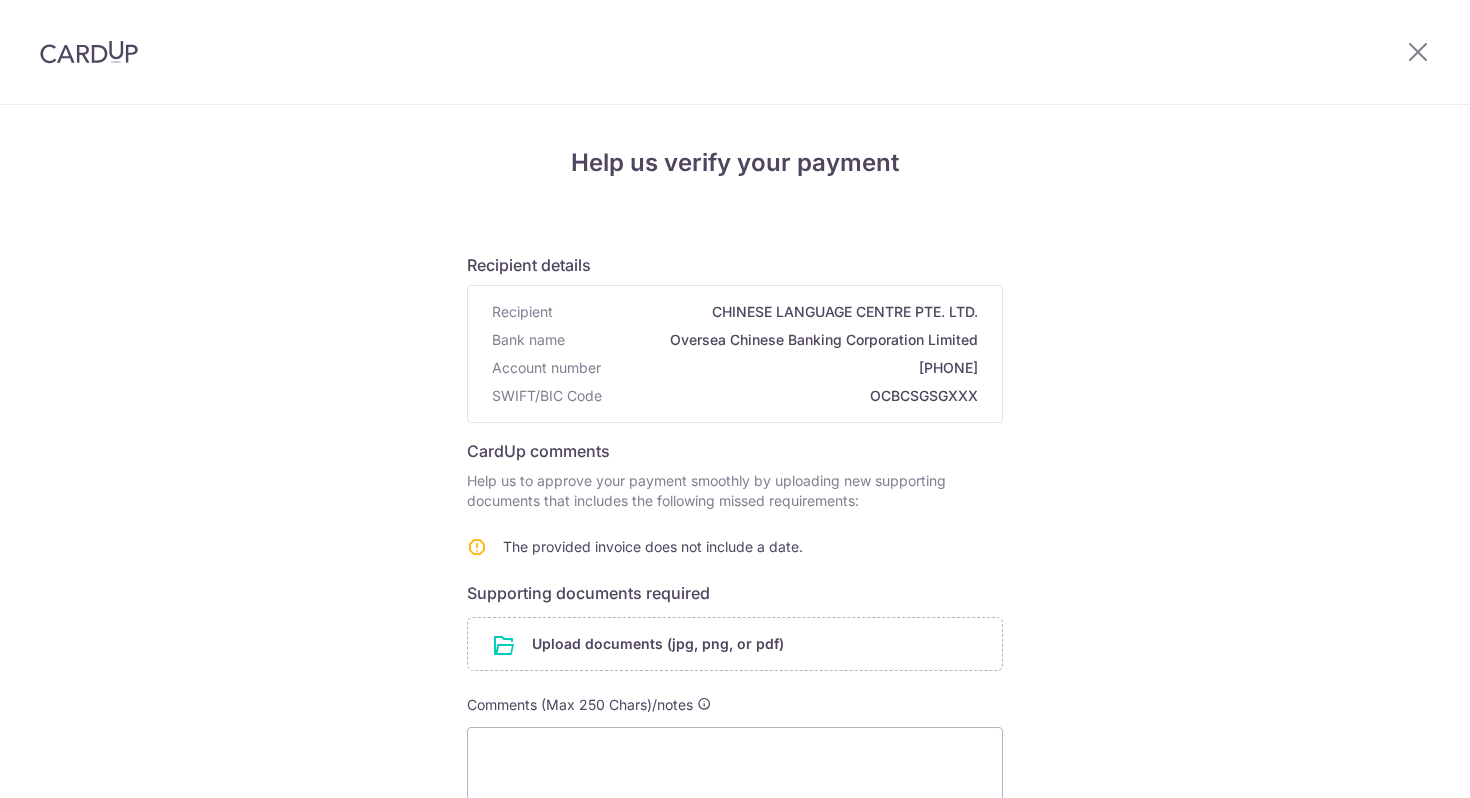 scroll, scrollTop: 0, scrollLeft: 0, axis: both 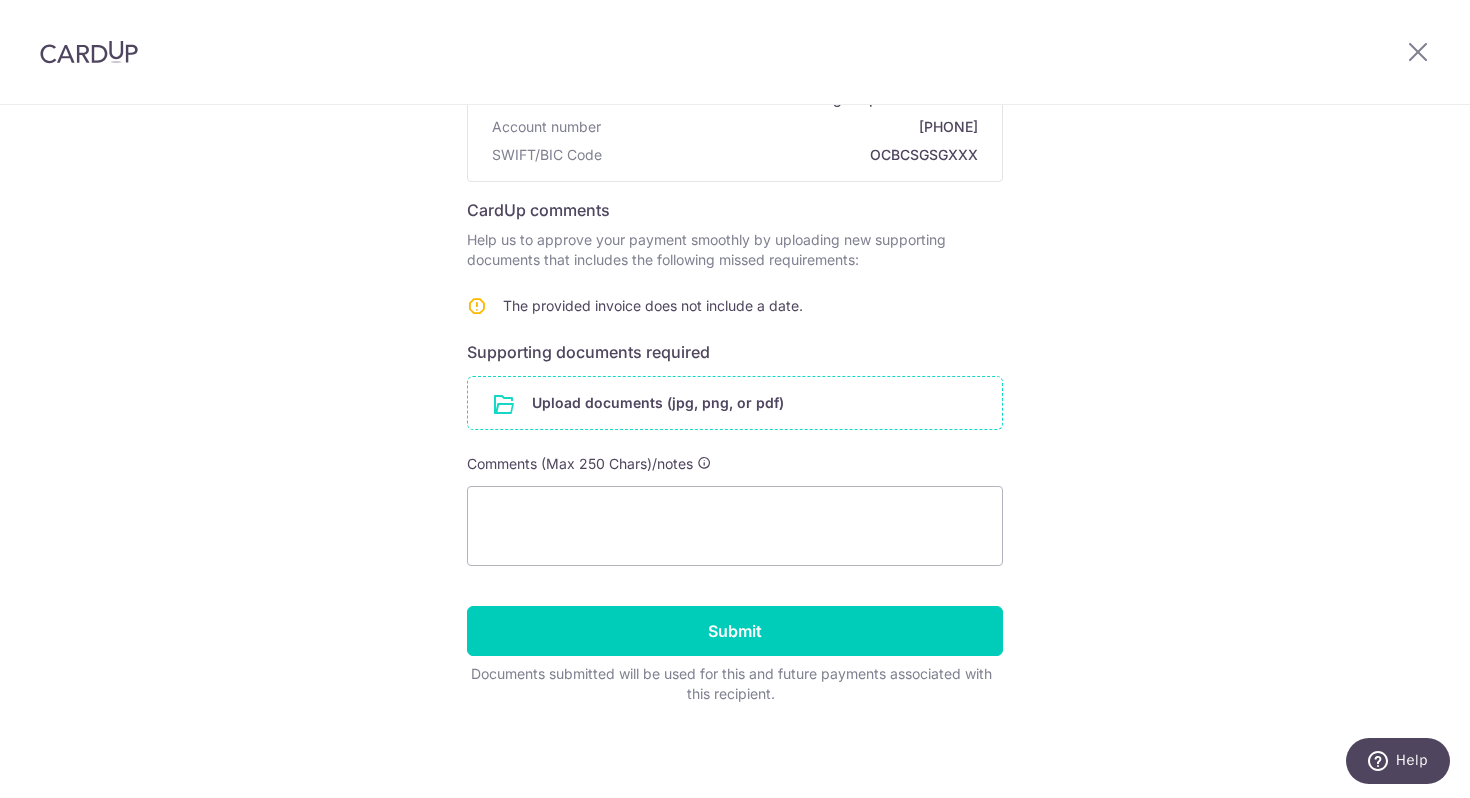 click at bounding box center (735, 403) 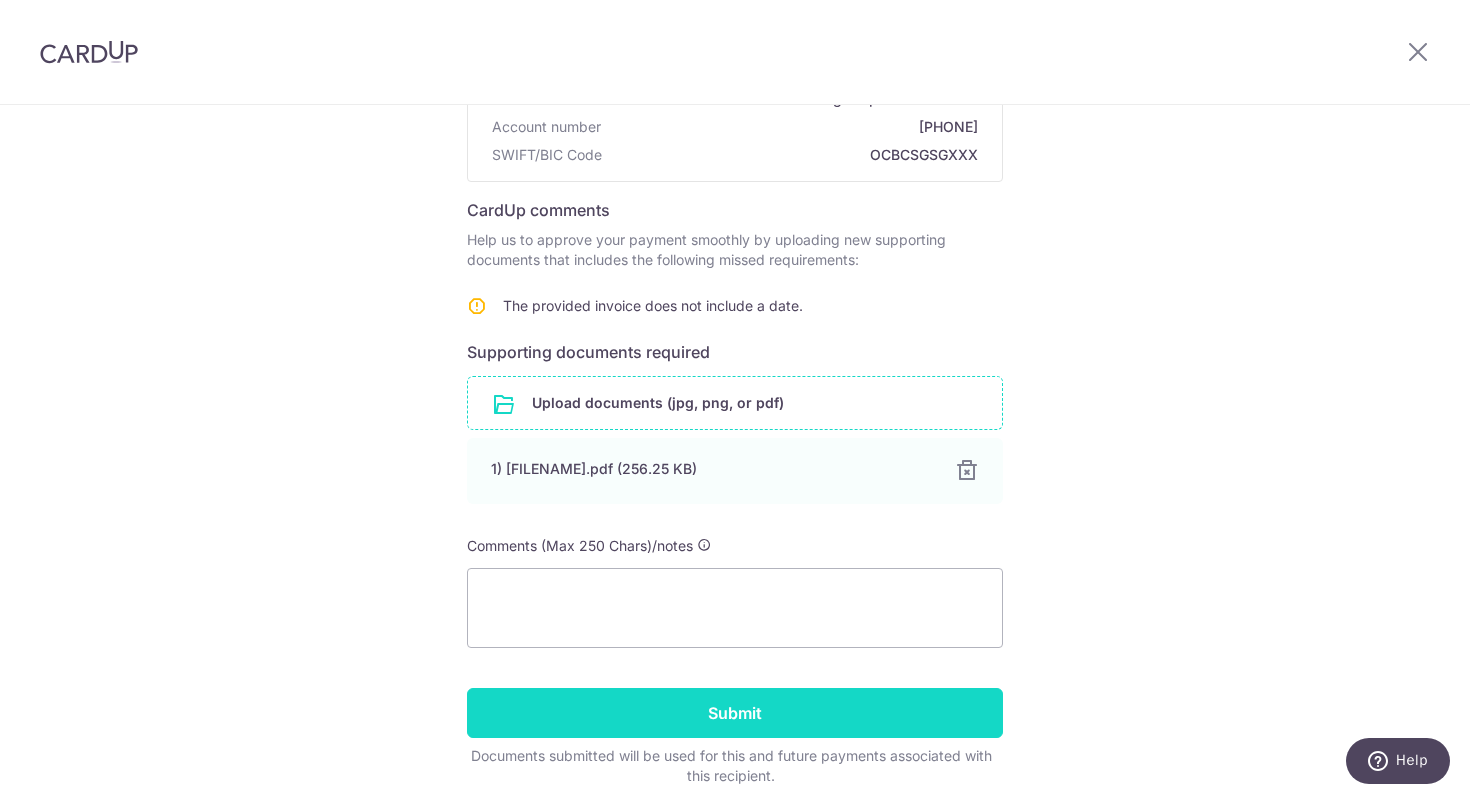 click on "Submit" at bounding box center [735, 713] 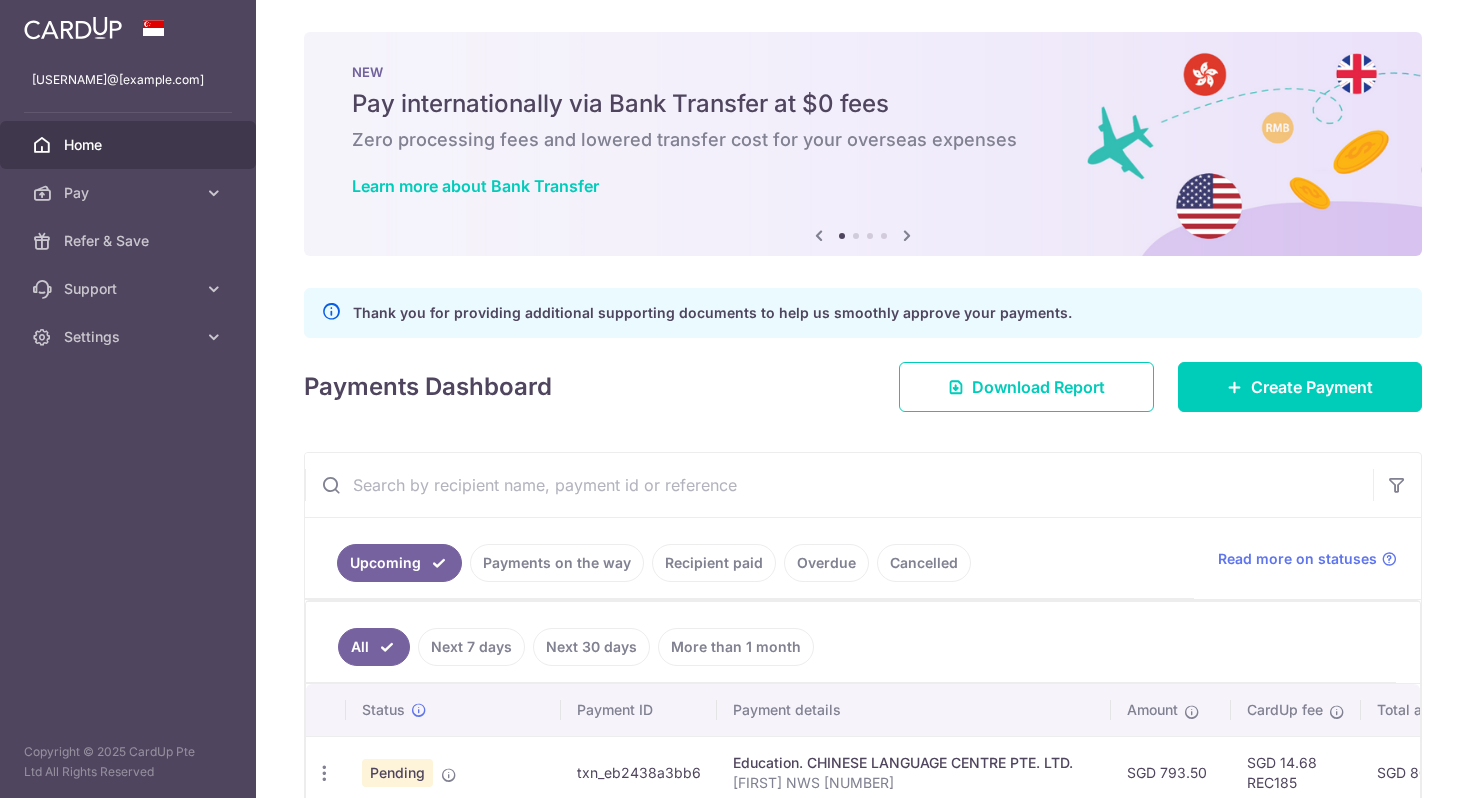 scroll, scrollTop: 0, scrollLeft: 0, axis: both 